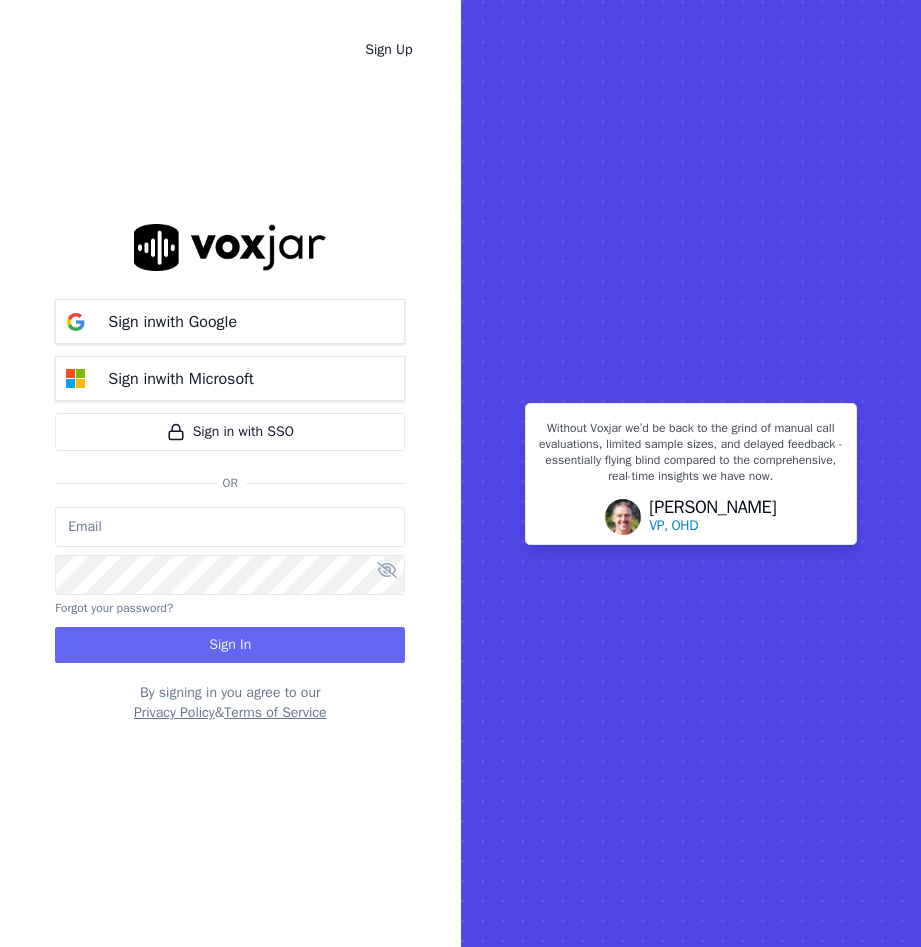 scroll, scrollTop: 0, scrollLeft: 0, axis: both 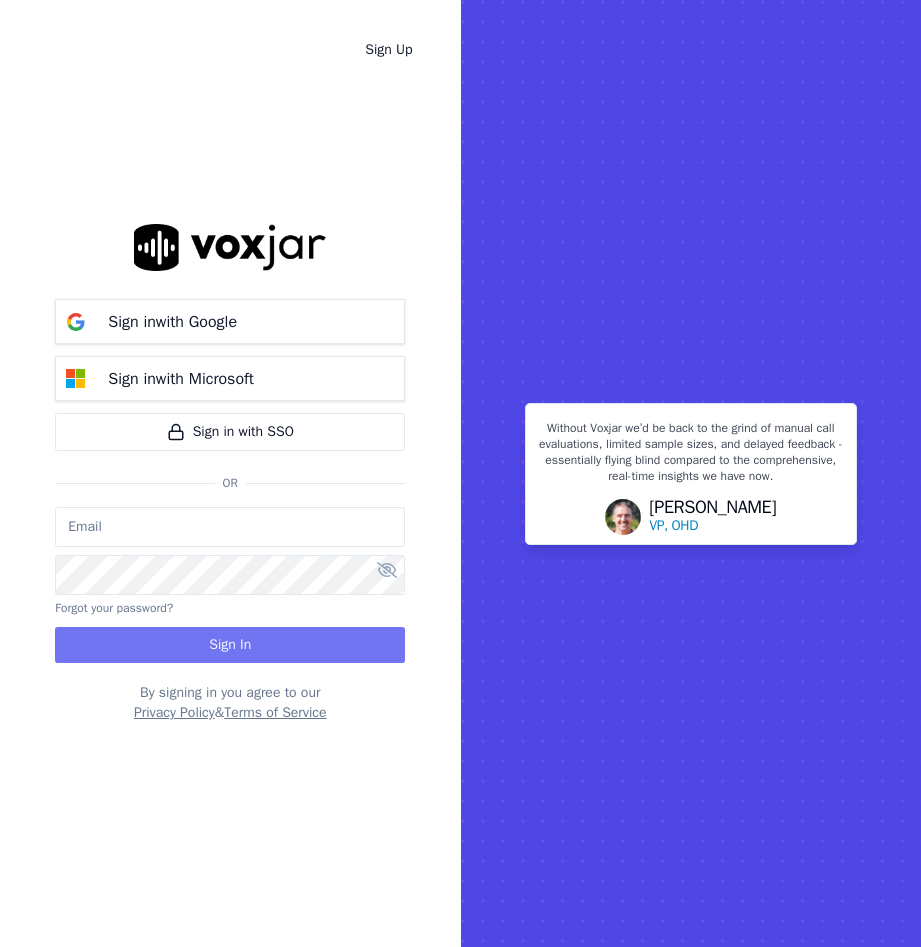 type on "vperea@asilpc.com" 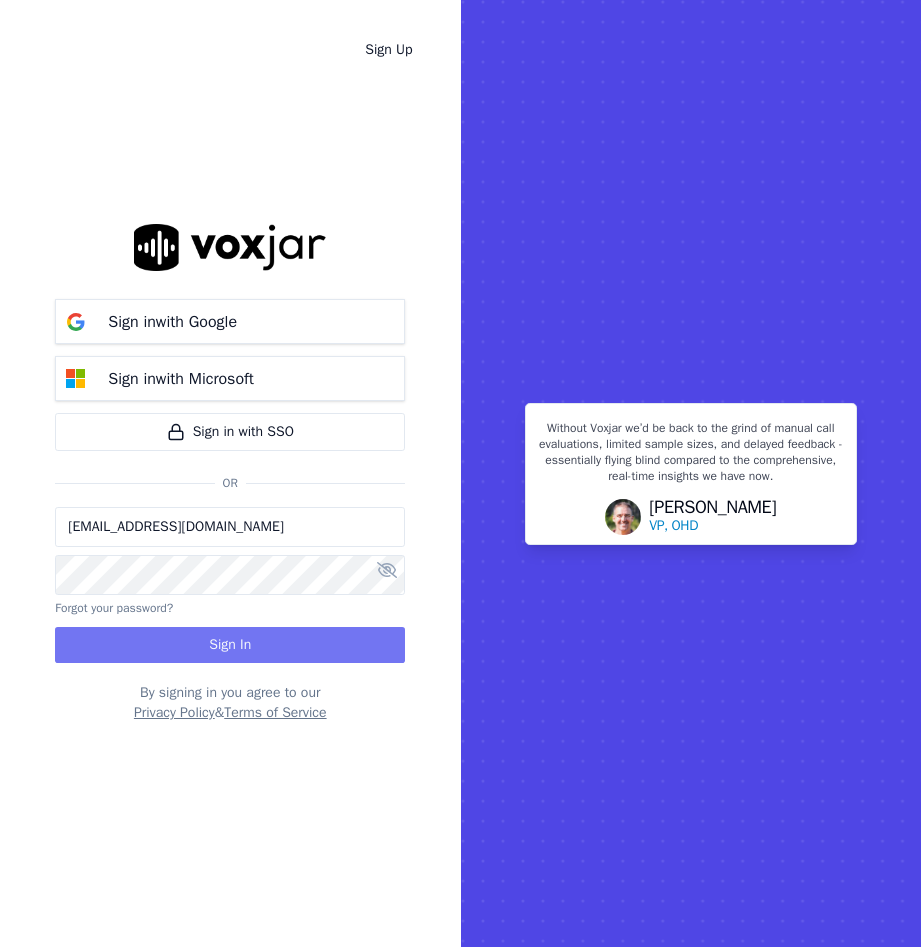 click on "Sign In" at bounding box center [230, 645] 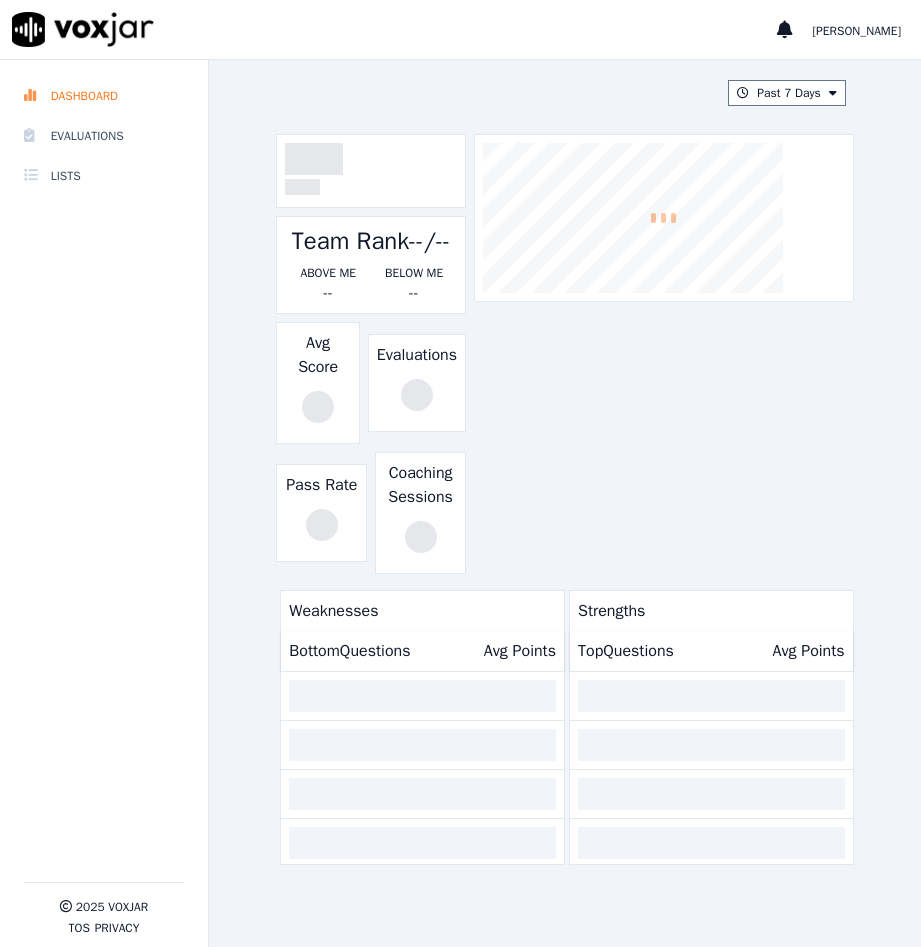 scroll, scrollTop: 0, scrollLeft: 0, axis: both 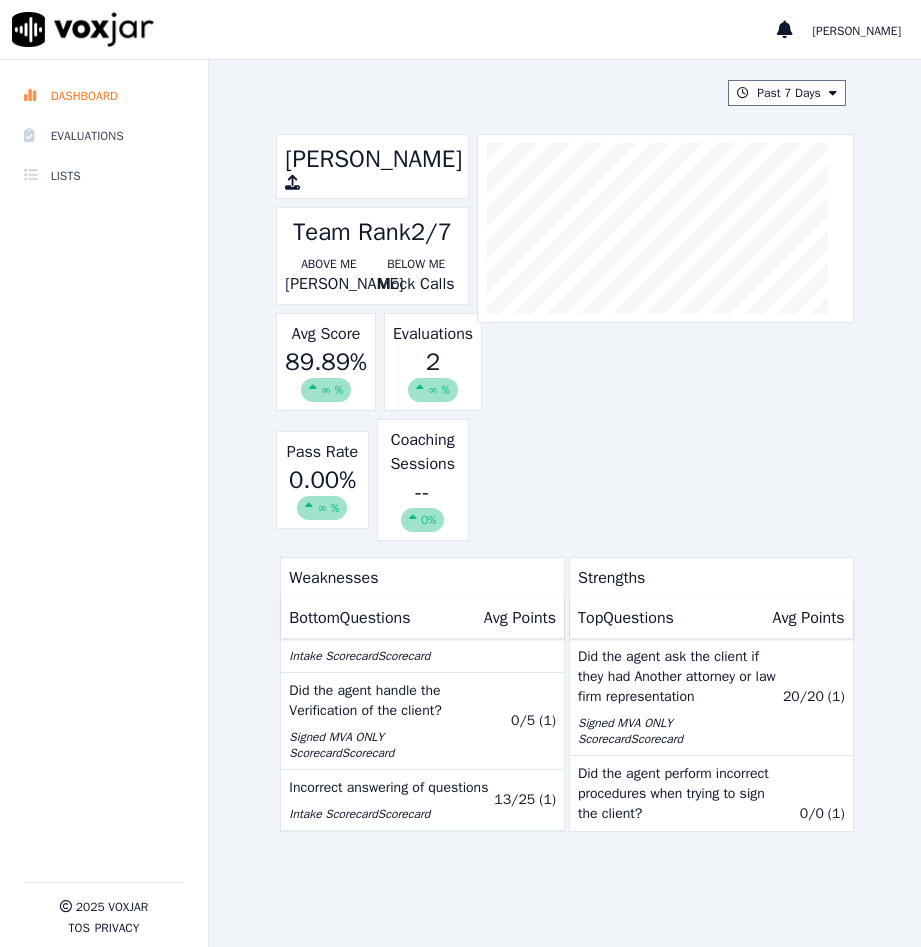 click on "2     ∞ %" at bounding box center (433, 374) 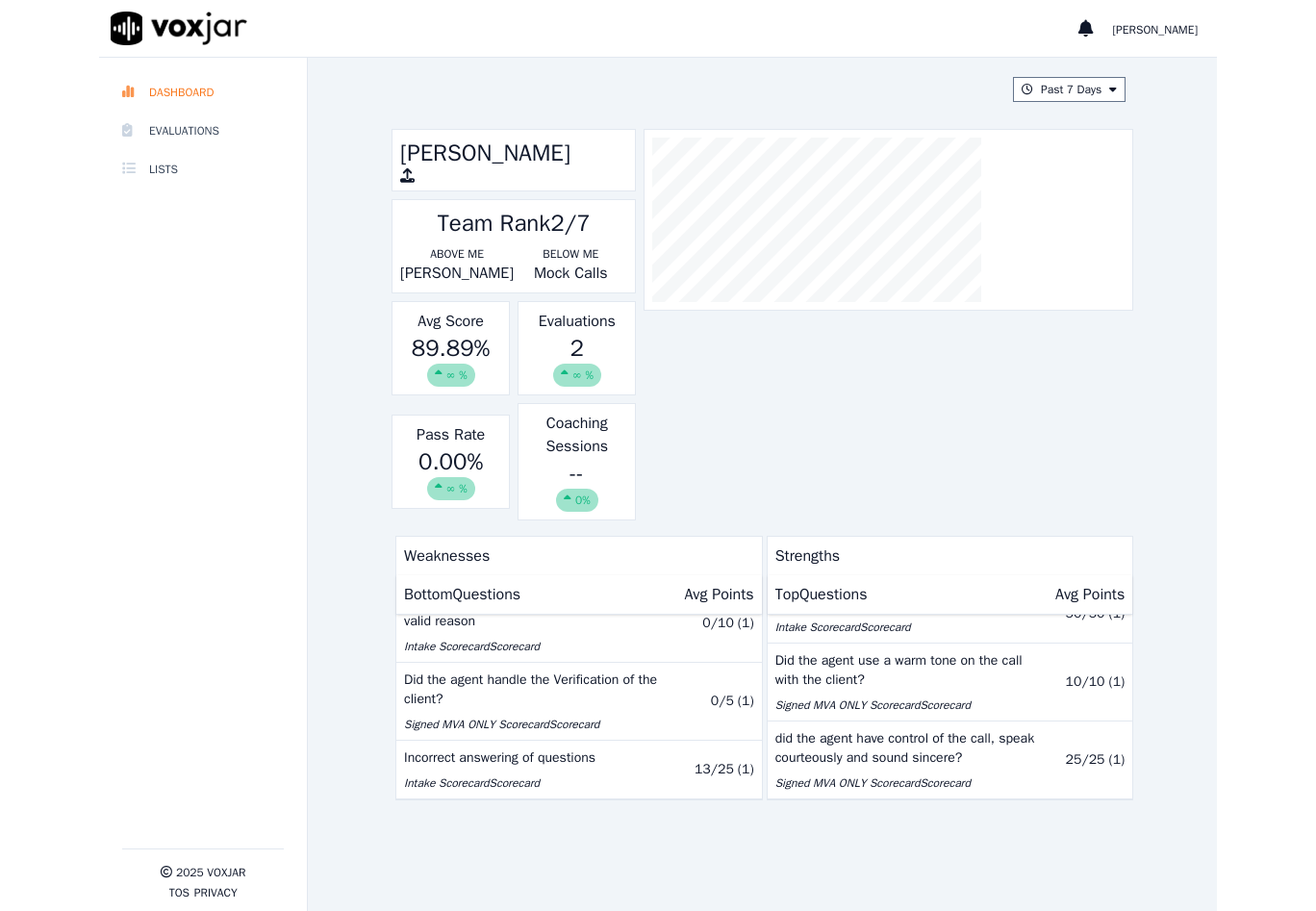 scroll, scrollTop: 648, scrollLeft: 0, axis: vertical 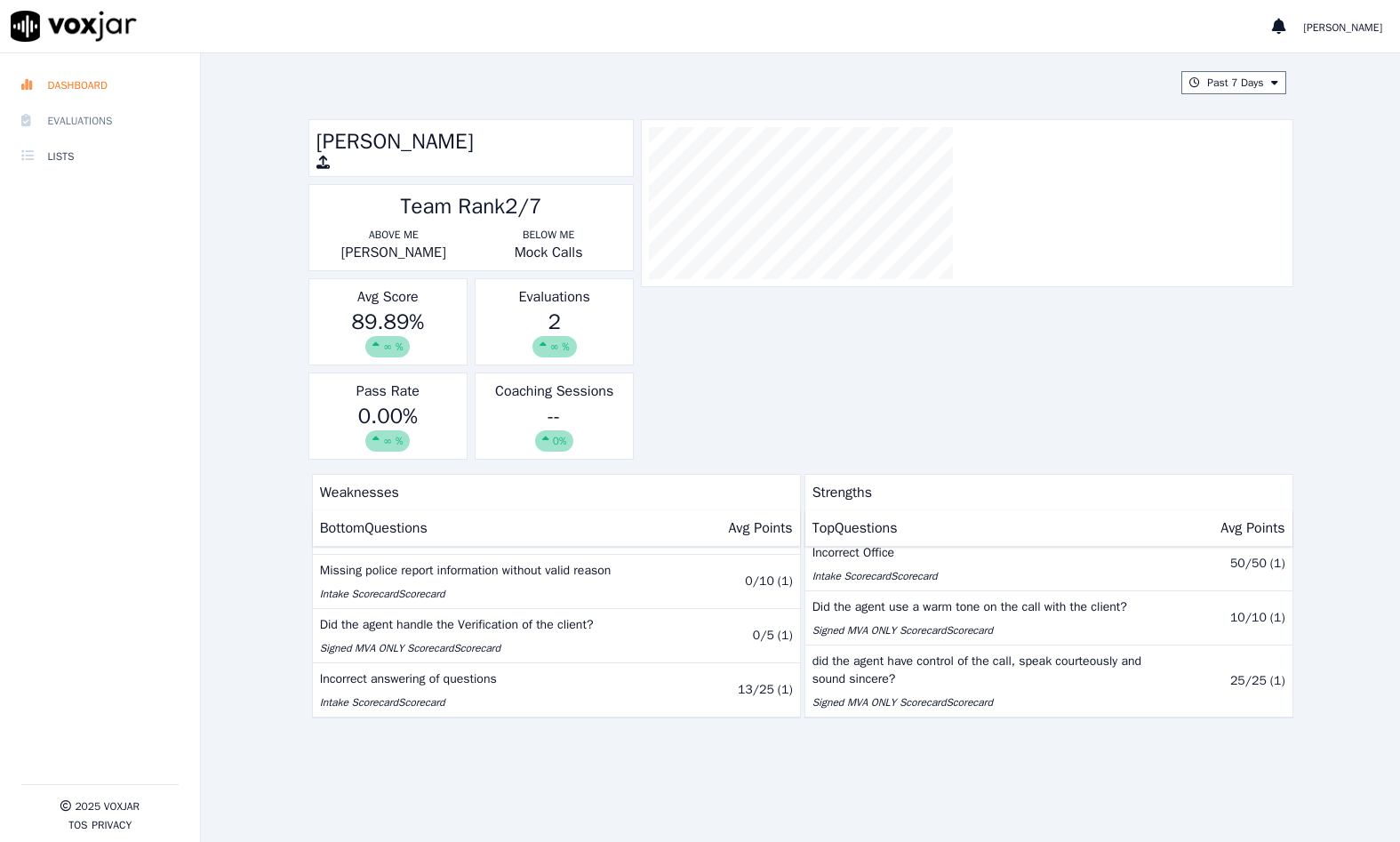 click on "Evaluations" at bounding box center (100, 121) 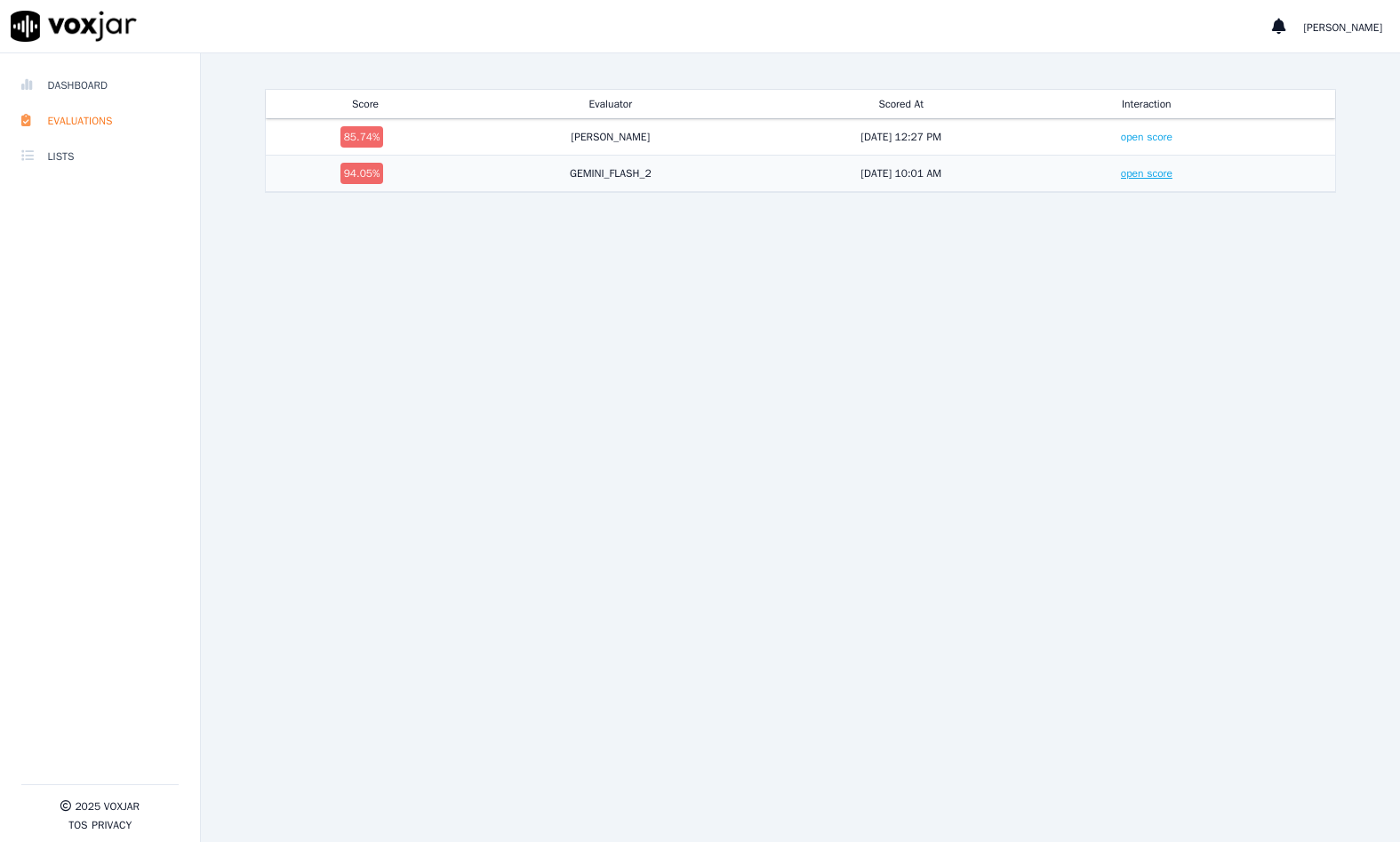 click on "open score" at bounding box center (1147, 173) 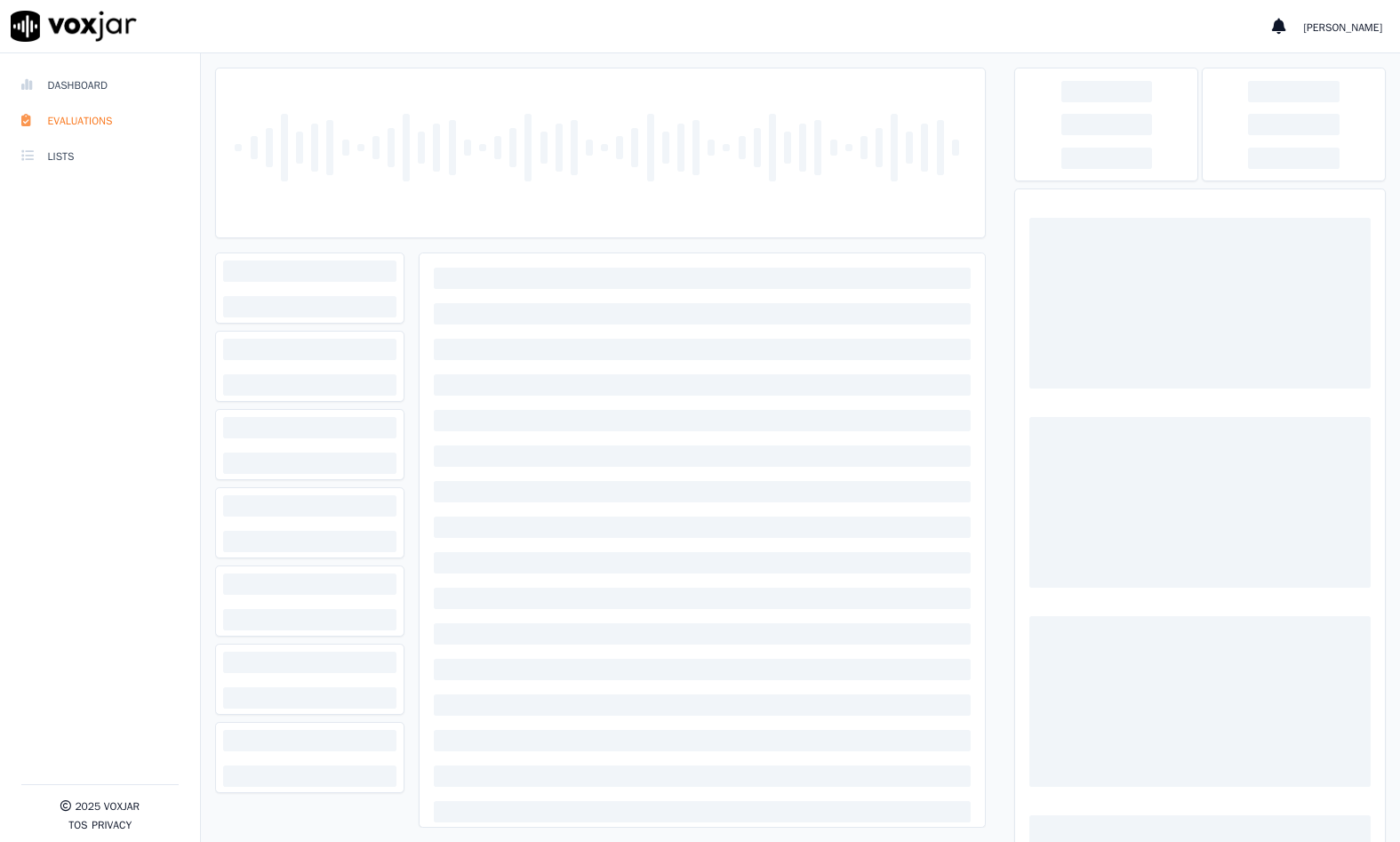 scroll, scrollTop: 0, scrollLeft: 0, axis: both 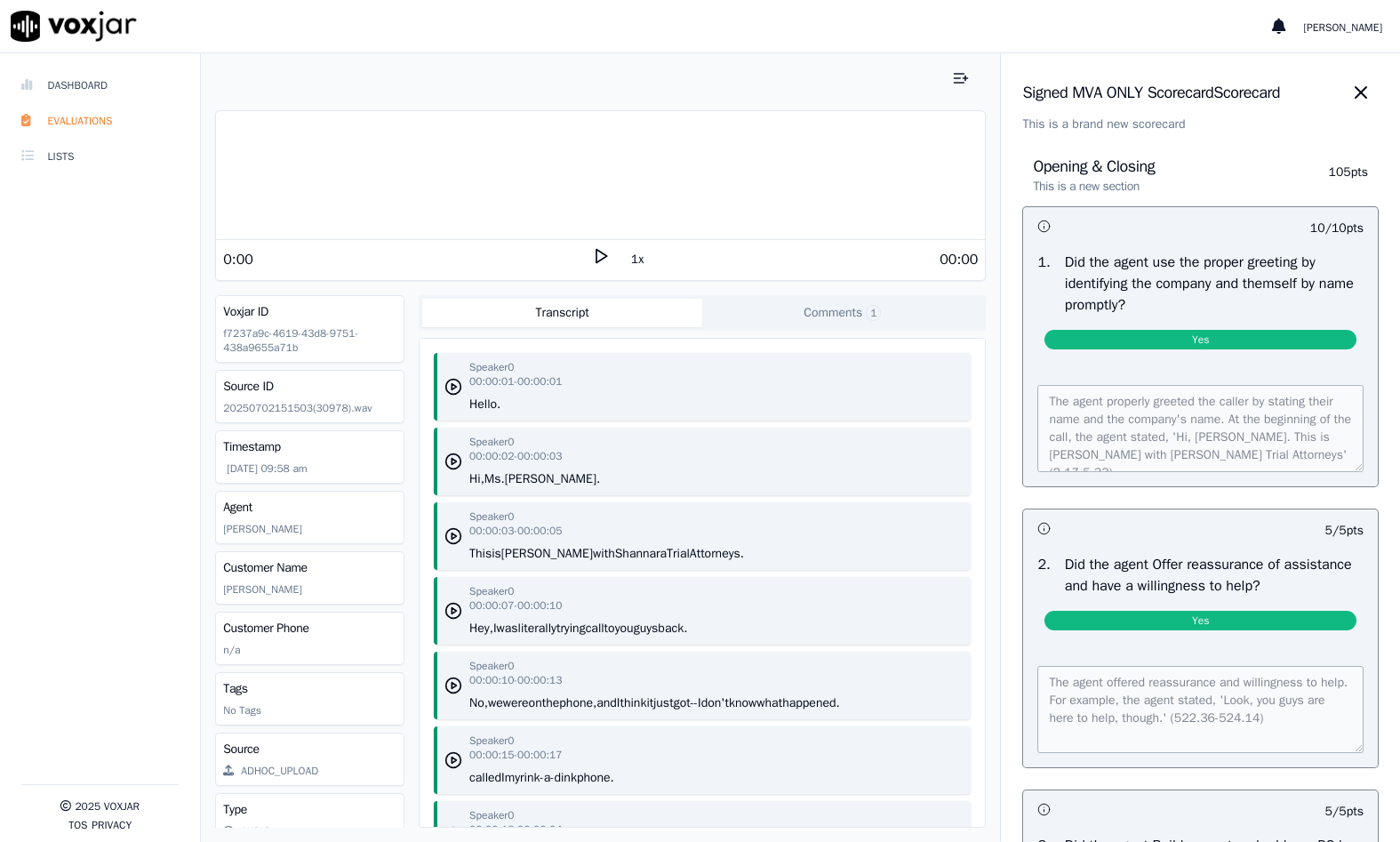 click 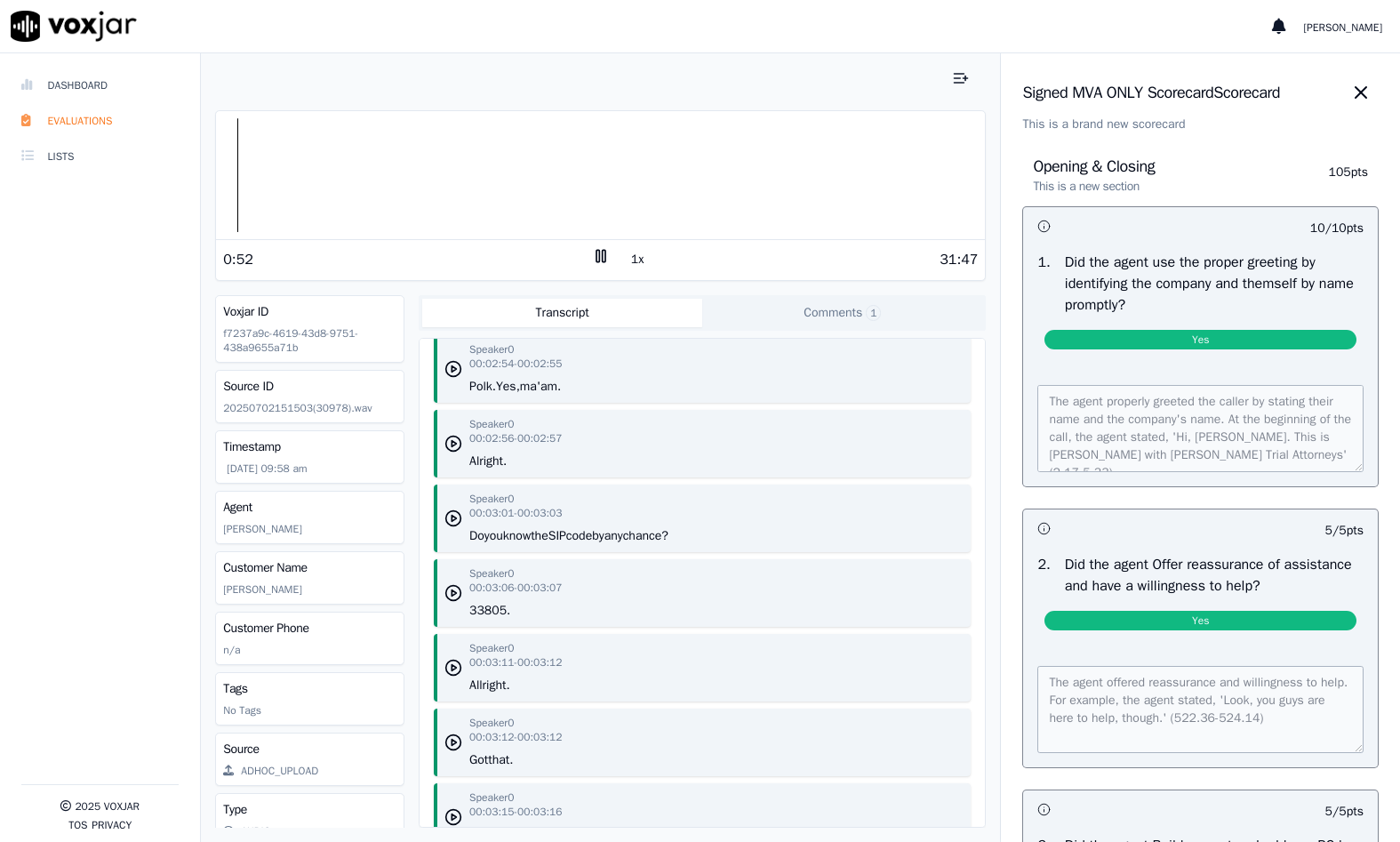 scroll, scrollTop: 3112, scrollLeft: 0, axis: vertical 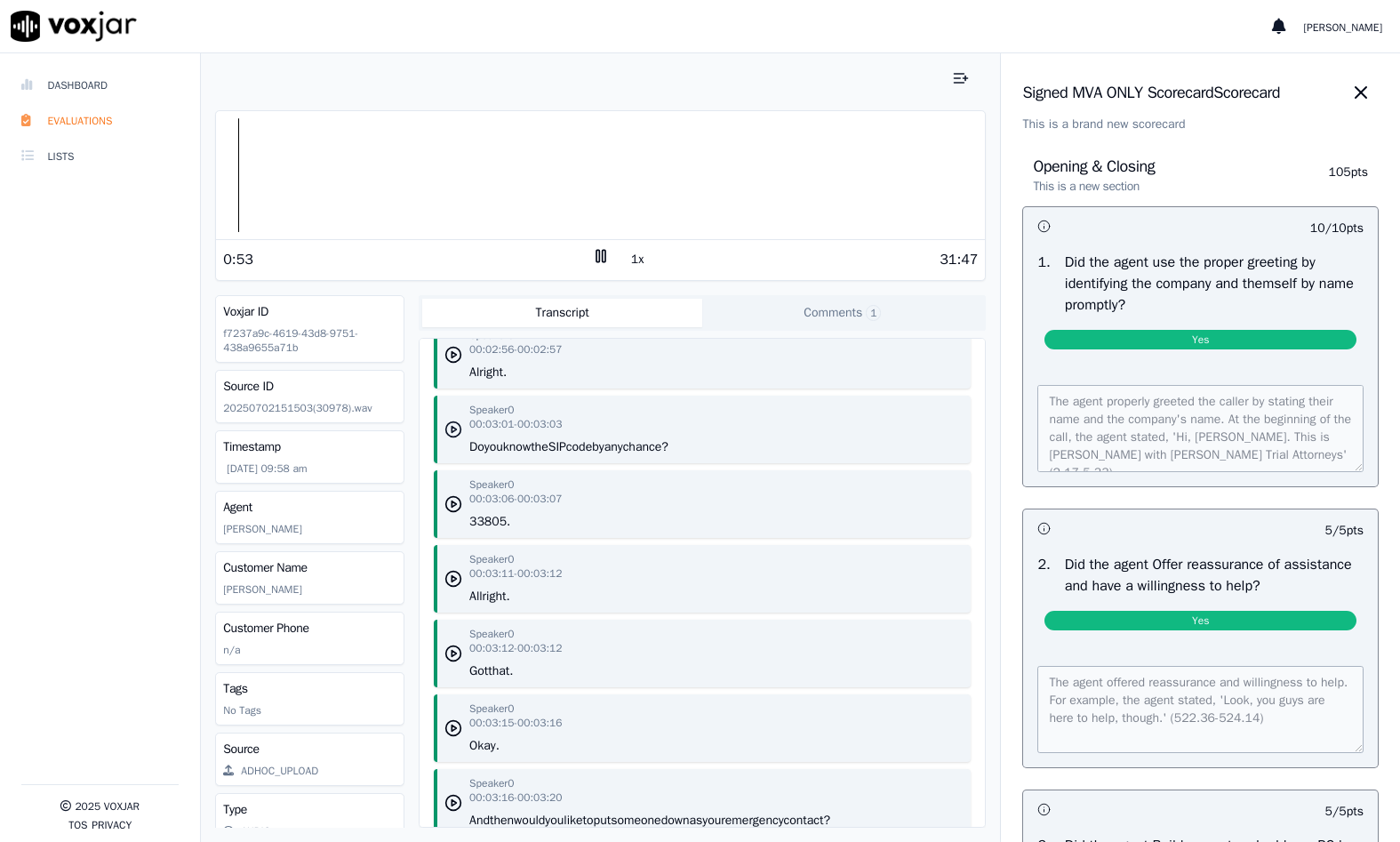 click 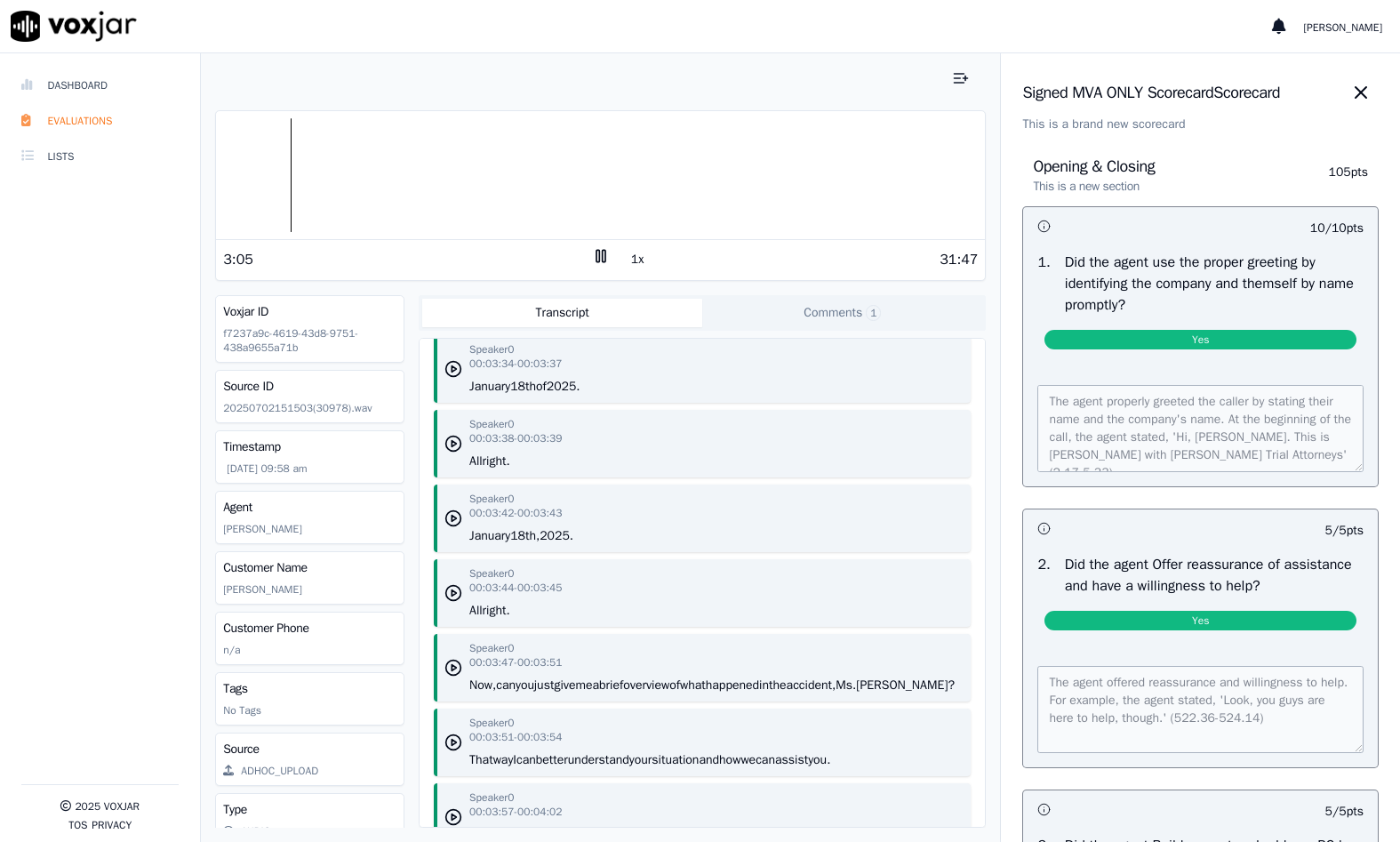 scroll, scrollTop: 4001, scrollLeft: 0, axis: vertical 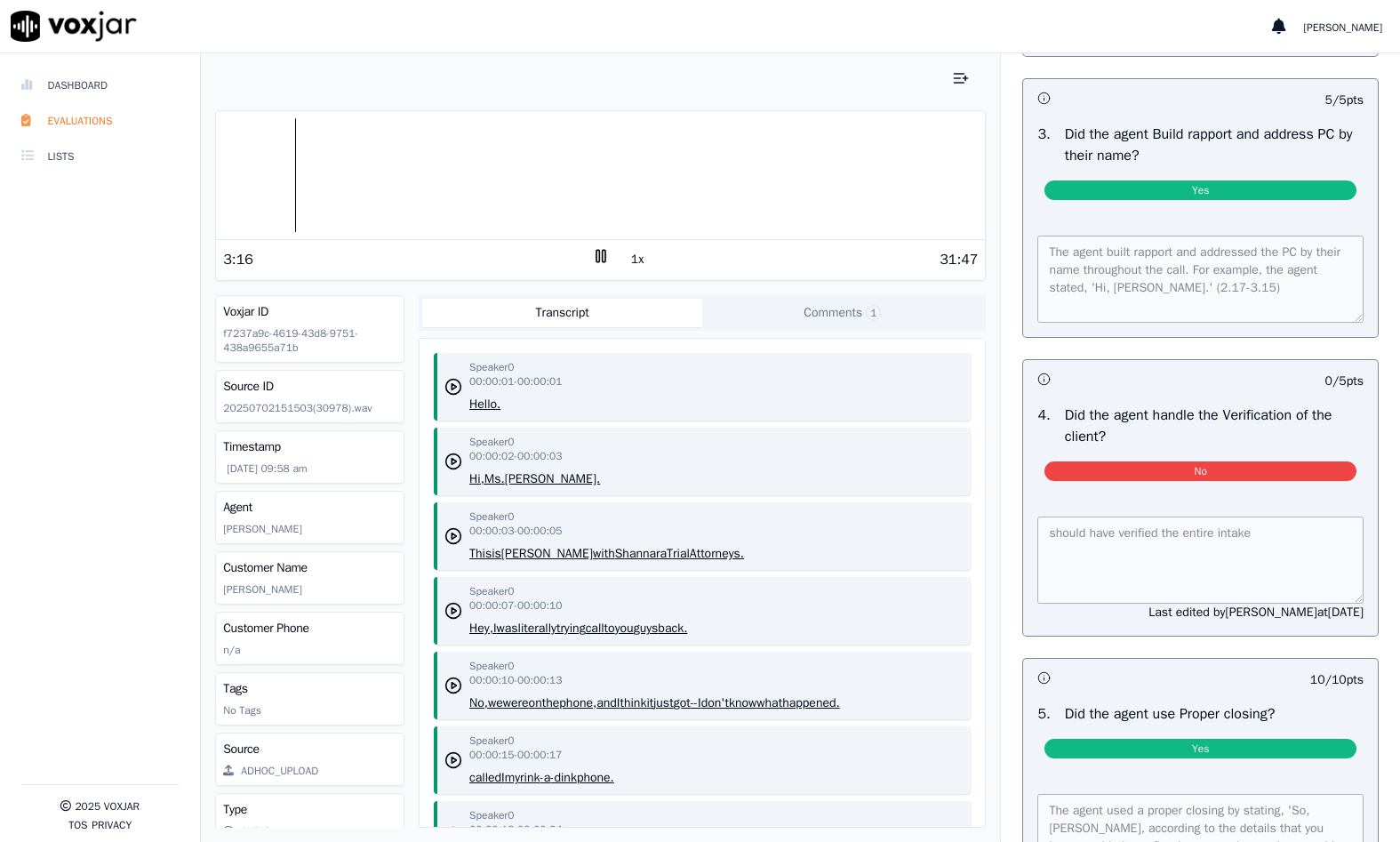 click 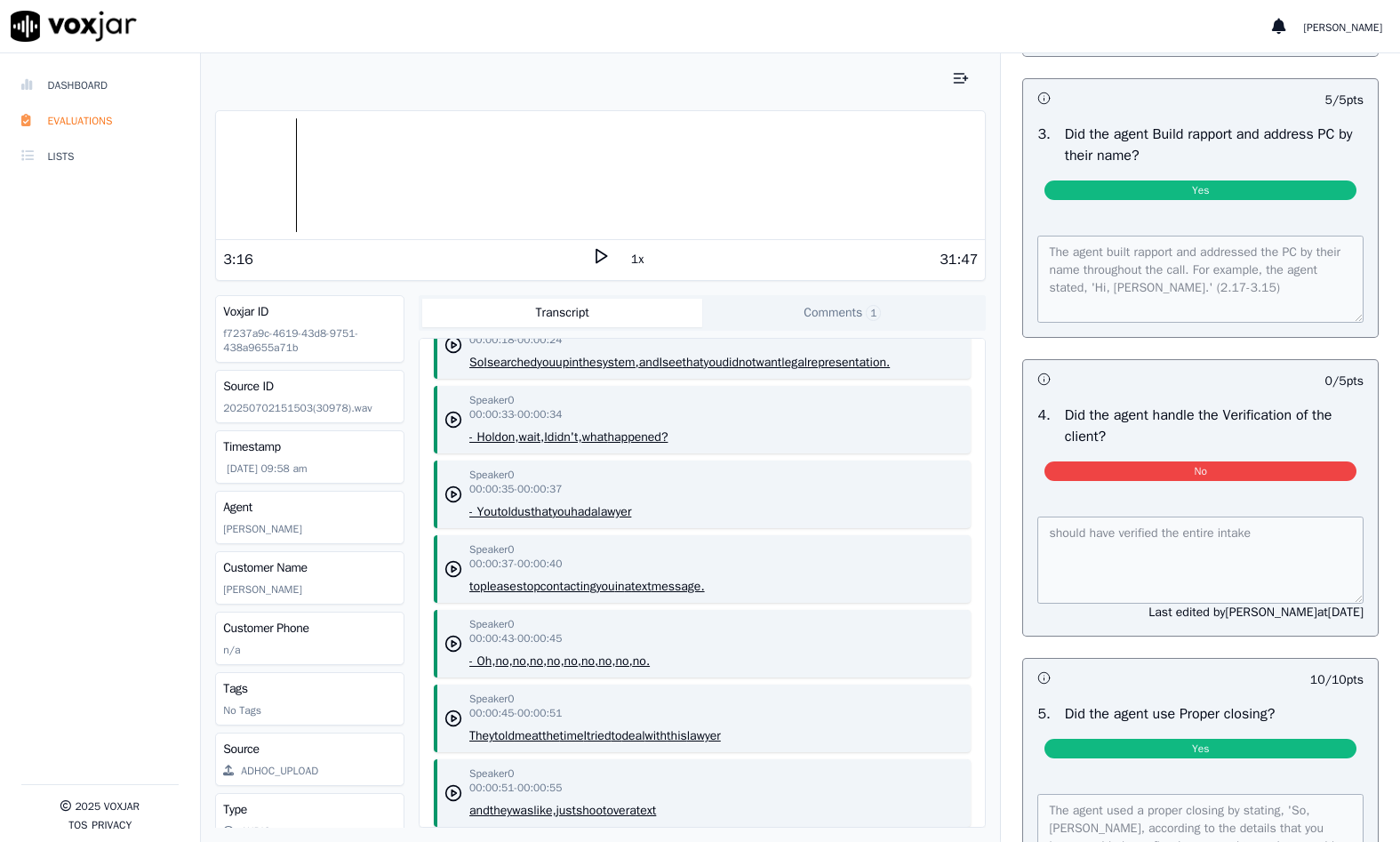 scroll, scrollTop: 533, scrollLeft: 0, axis: vertical 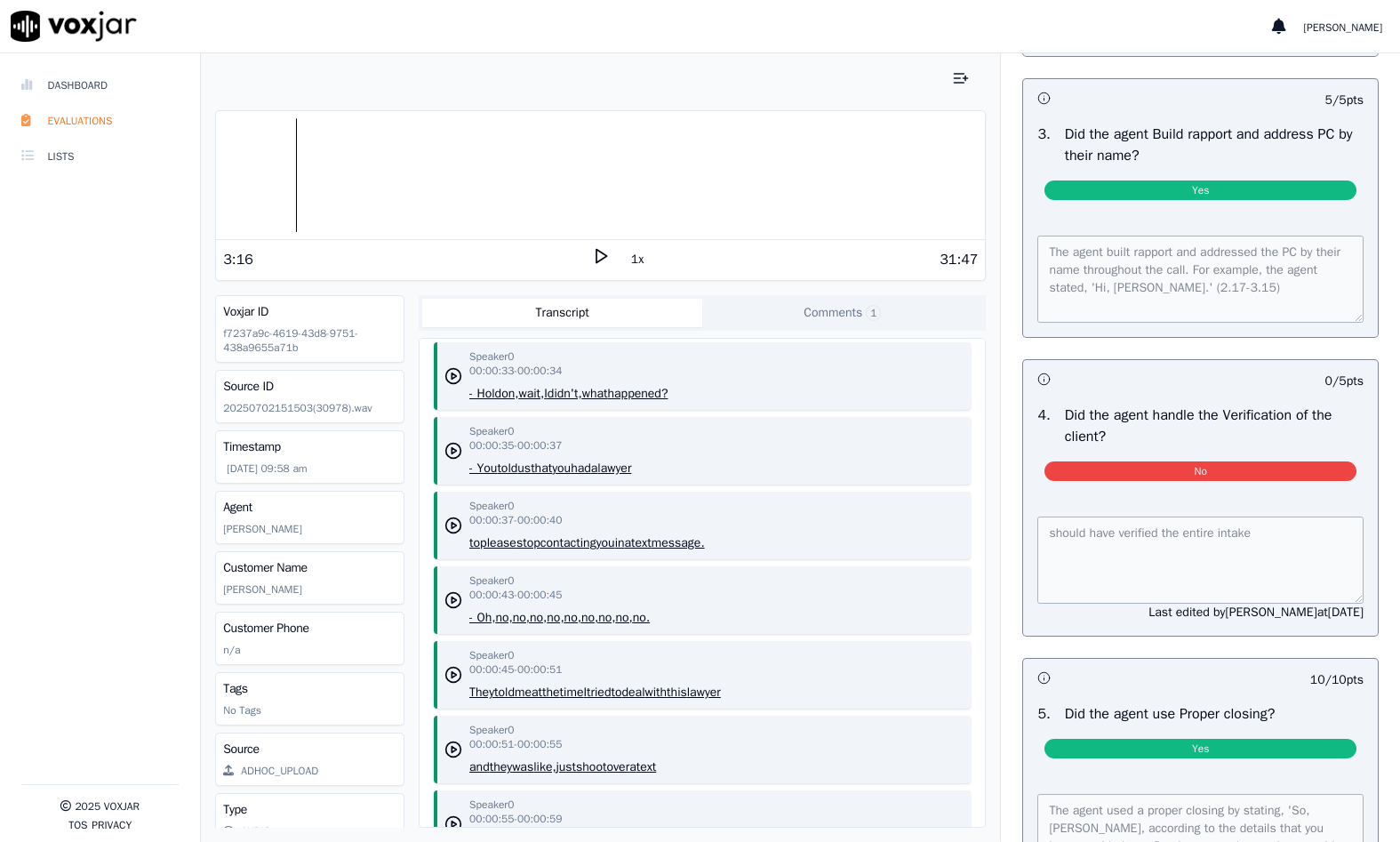 click 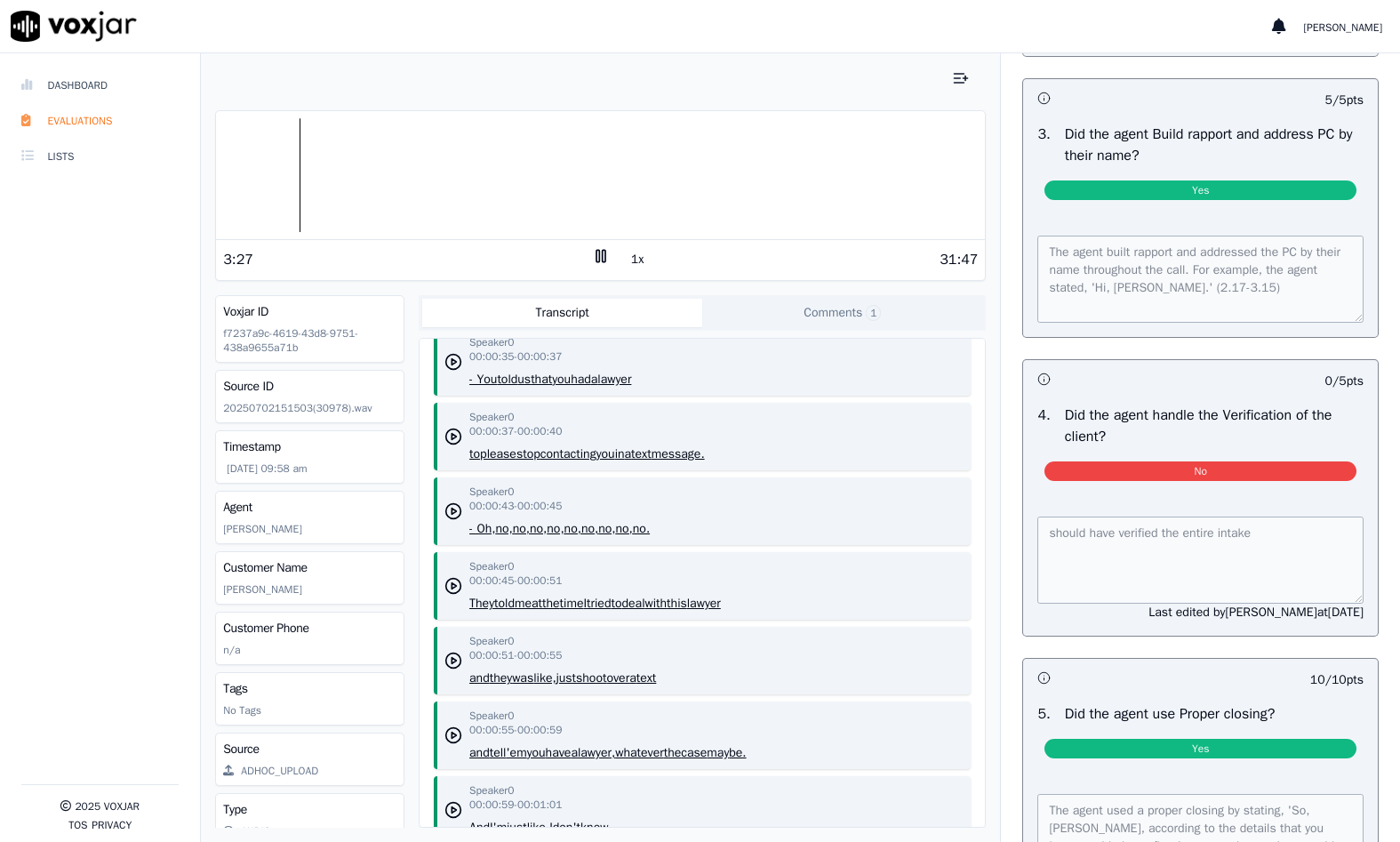 scroll, scrollTop: 711, scrollLeft: 0, axis: vertical 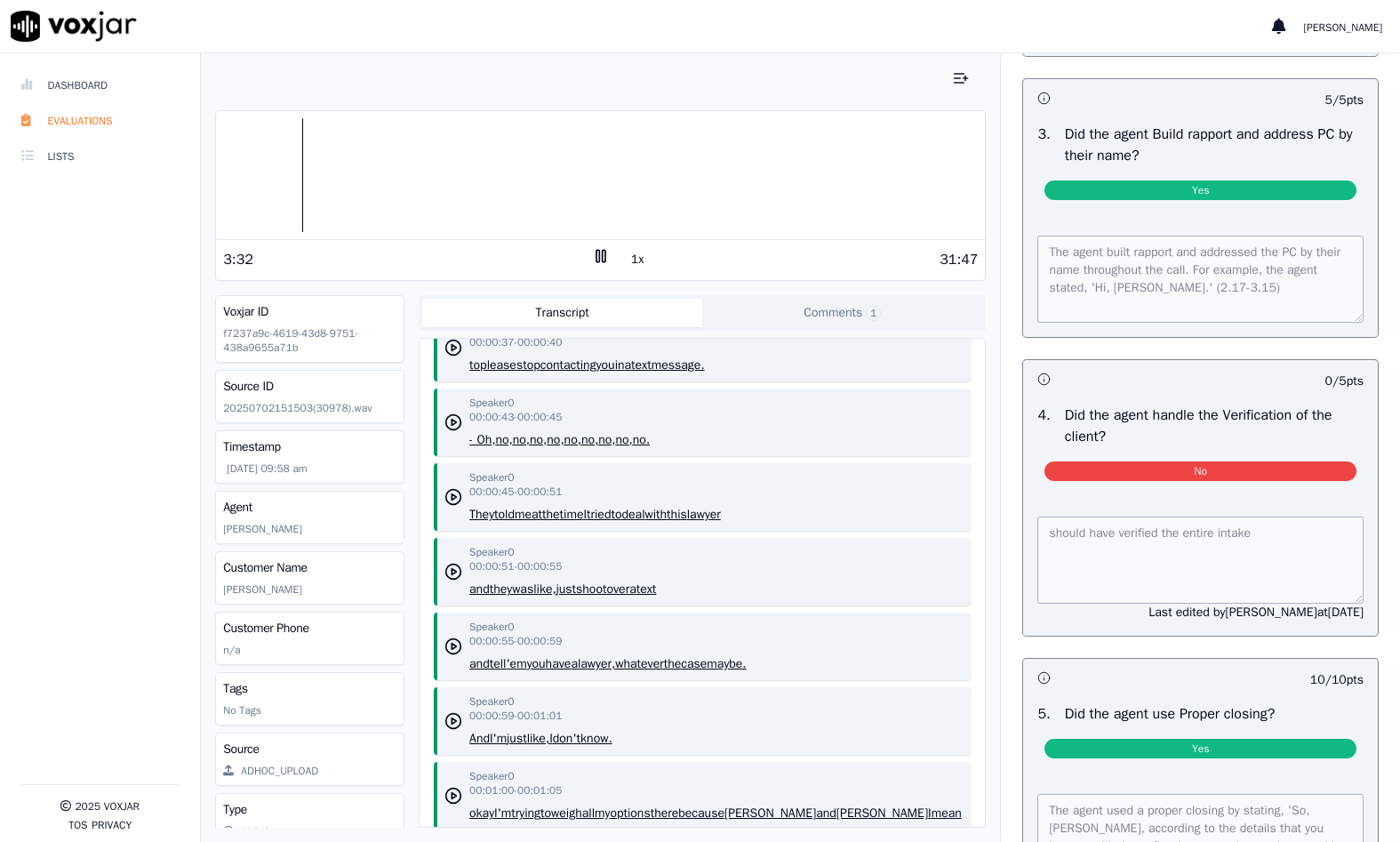 click on "Comments  1" 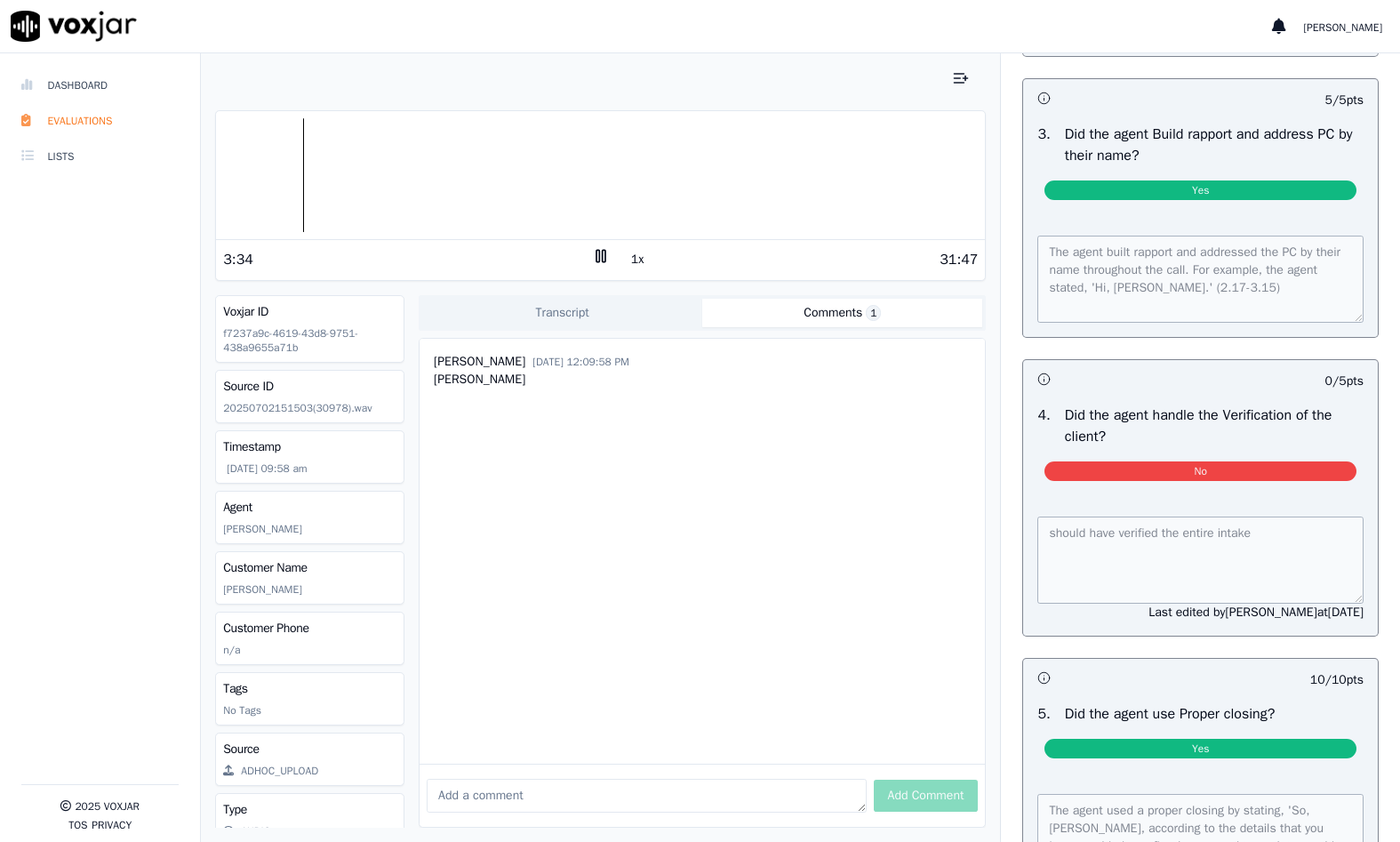 click on "Transcript" at bounding box center [562, 313] 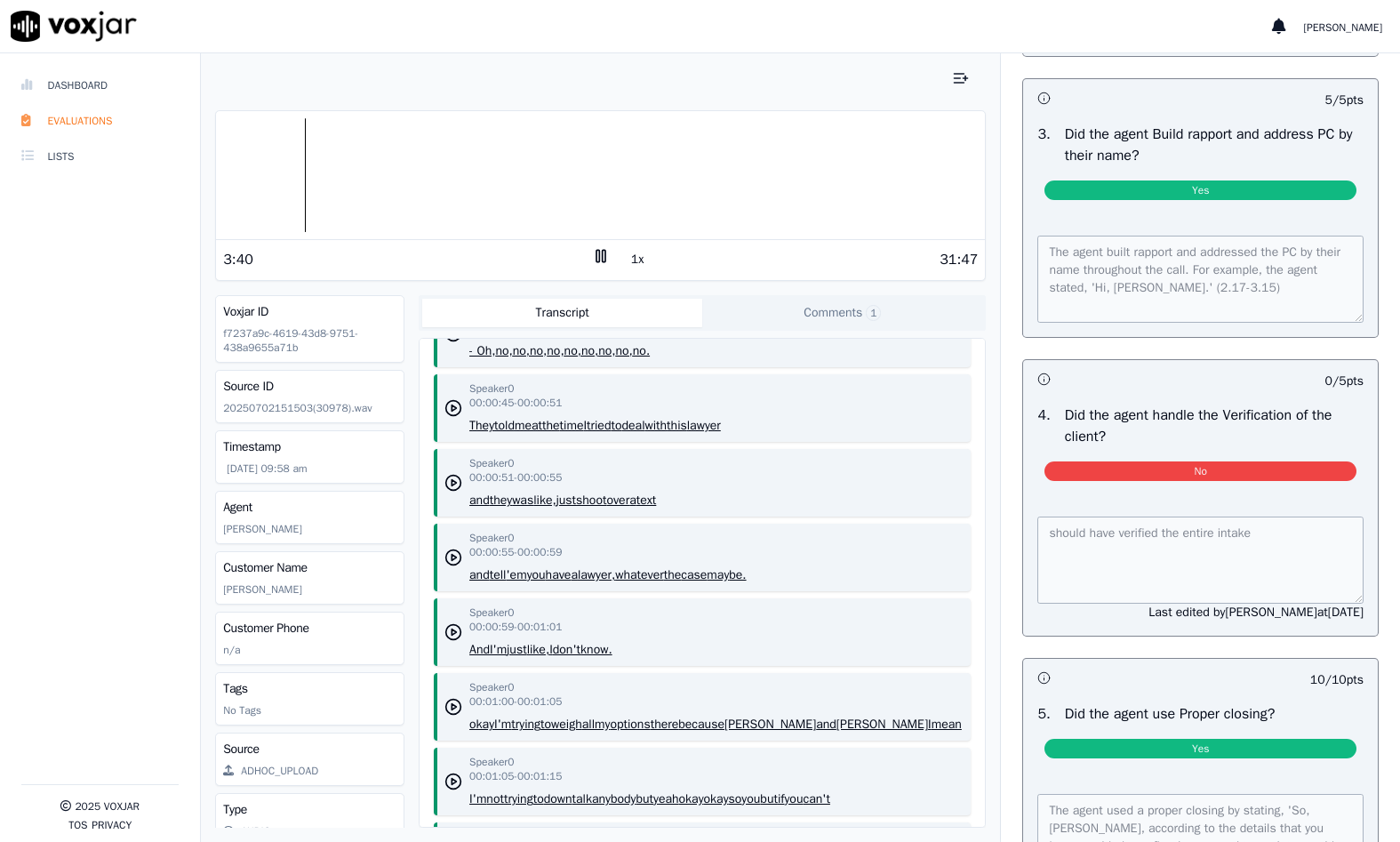 scroll, scrollTop: 711, scrollLeft: 0, axis: vertical 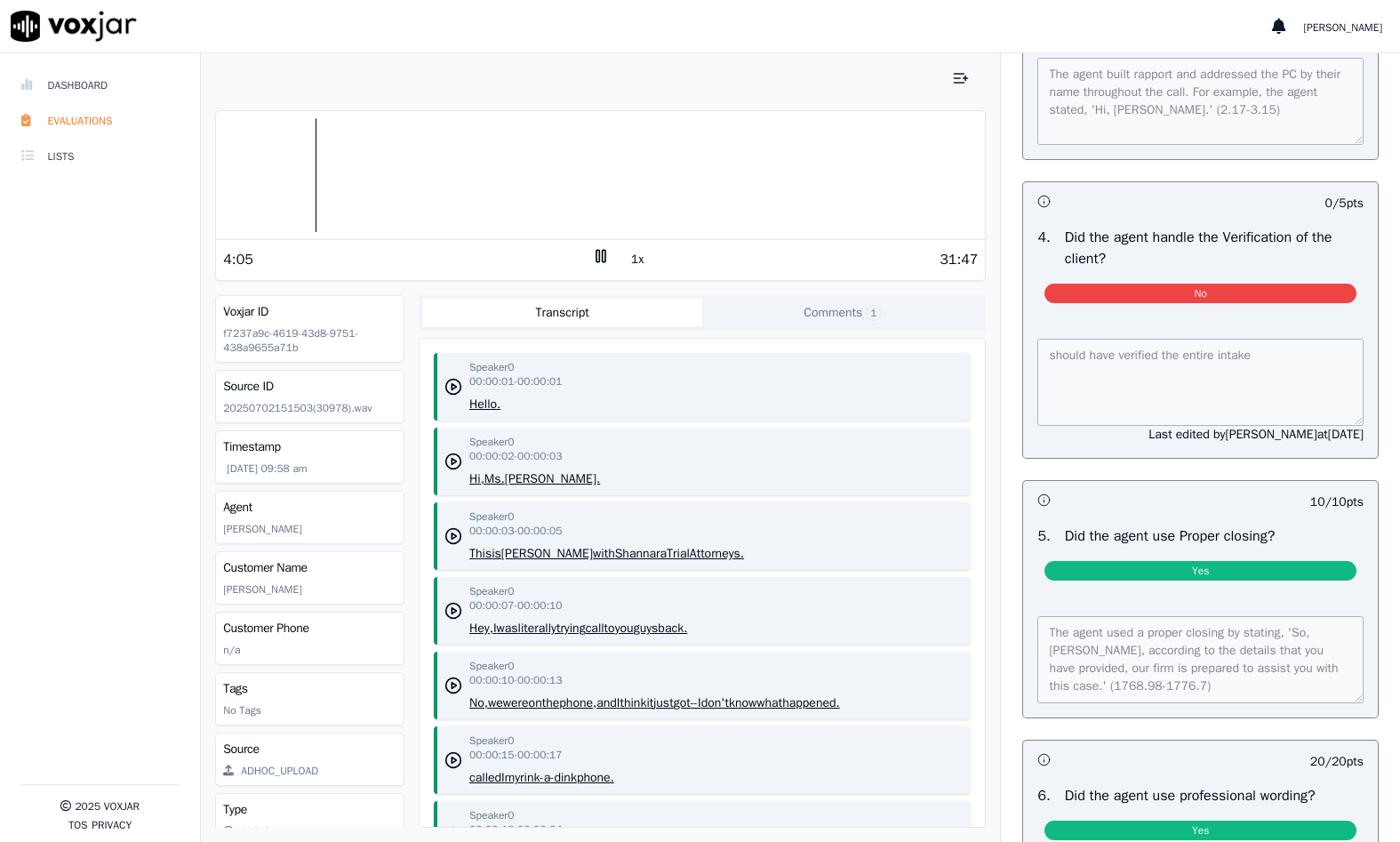 click 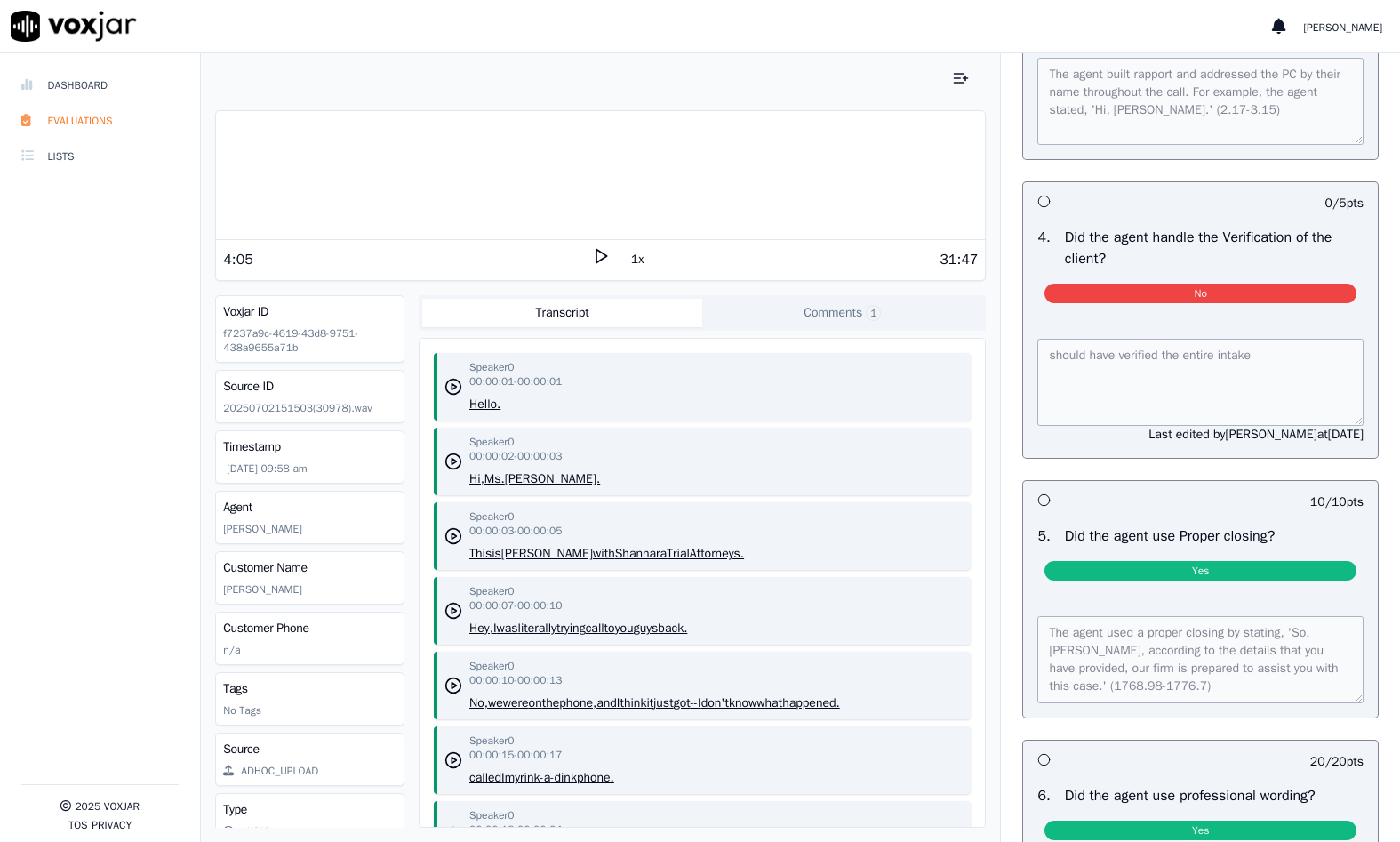 click on "4:05" at bounding box center [407, 260] 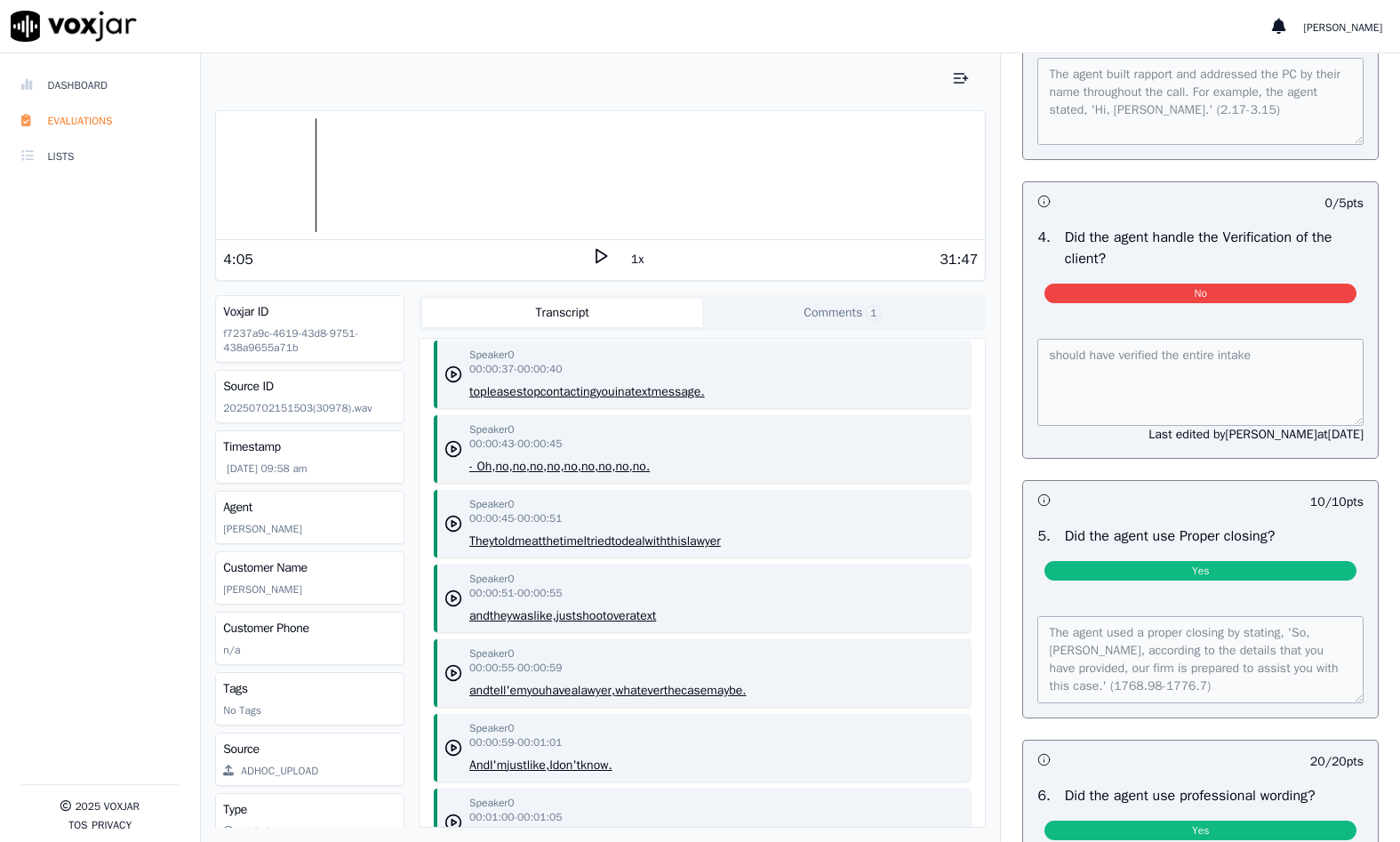 scroll, scrollTop: 711, scrollLeft: 0, axis: vertical 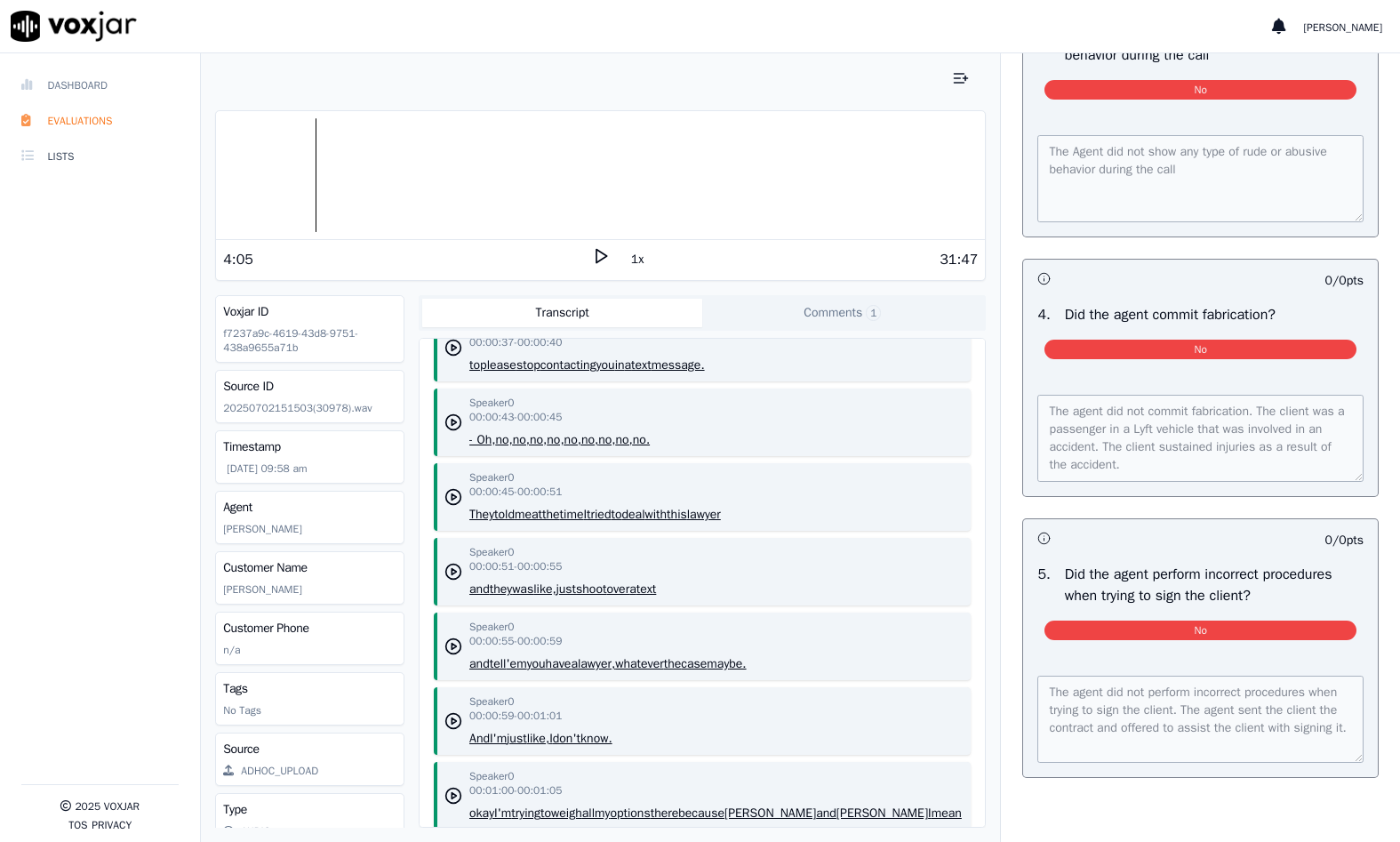 click on "Dashboard" at bounding box center (100, 85) 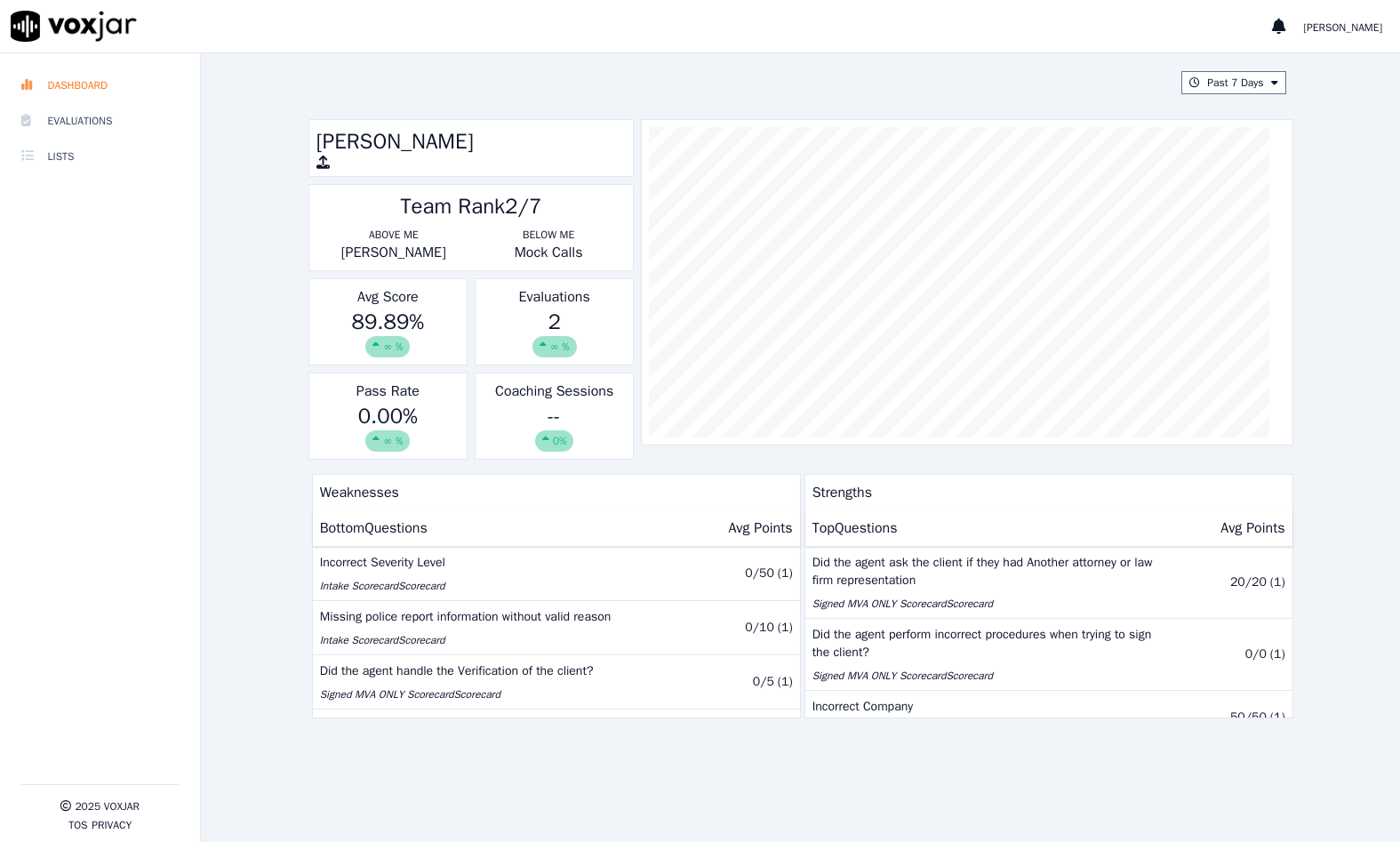 click on "2     ∞ %" at bounding box center [554, 333] 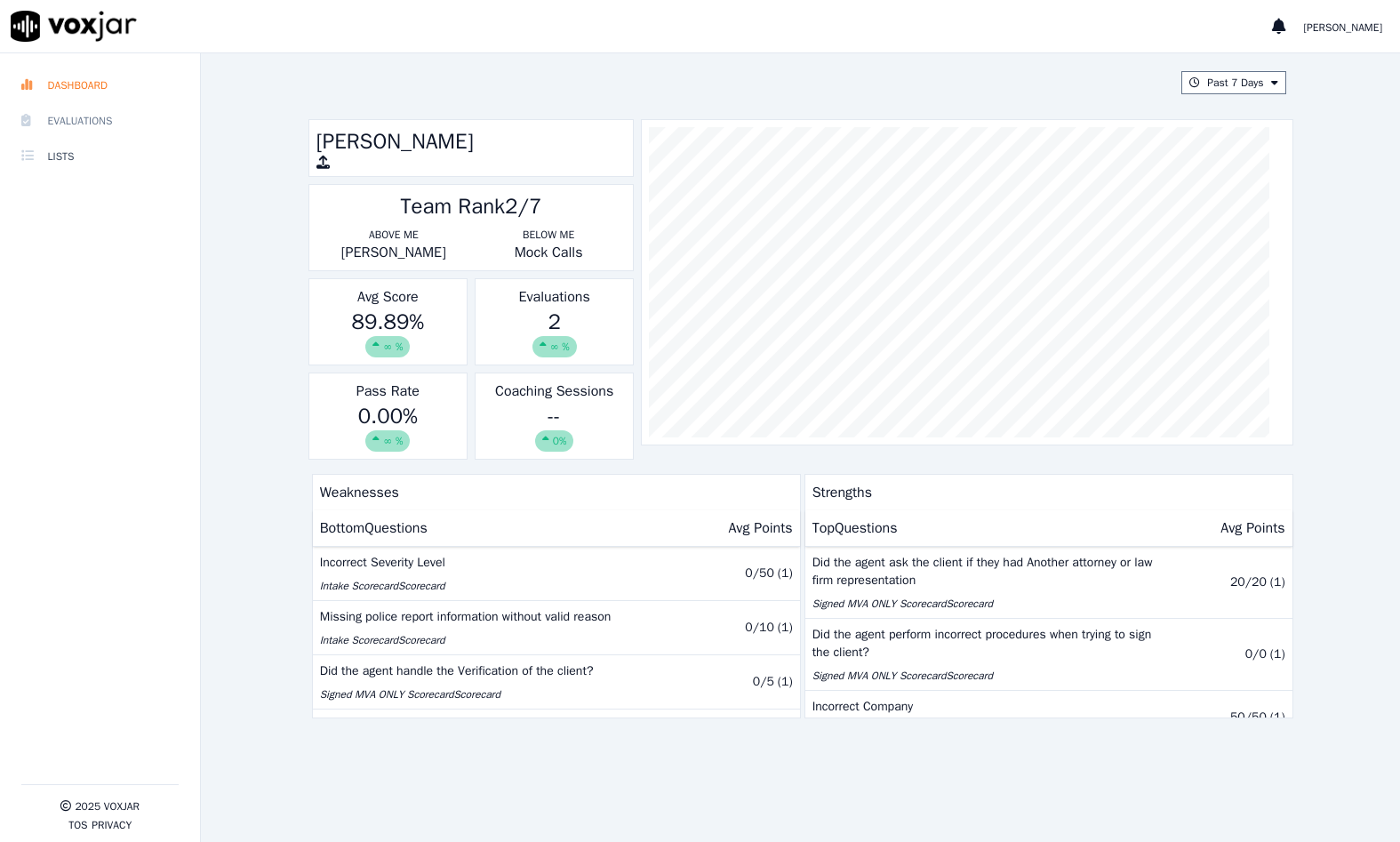 click on "Evaluations" at bounding box center (100, 121) 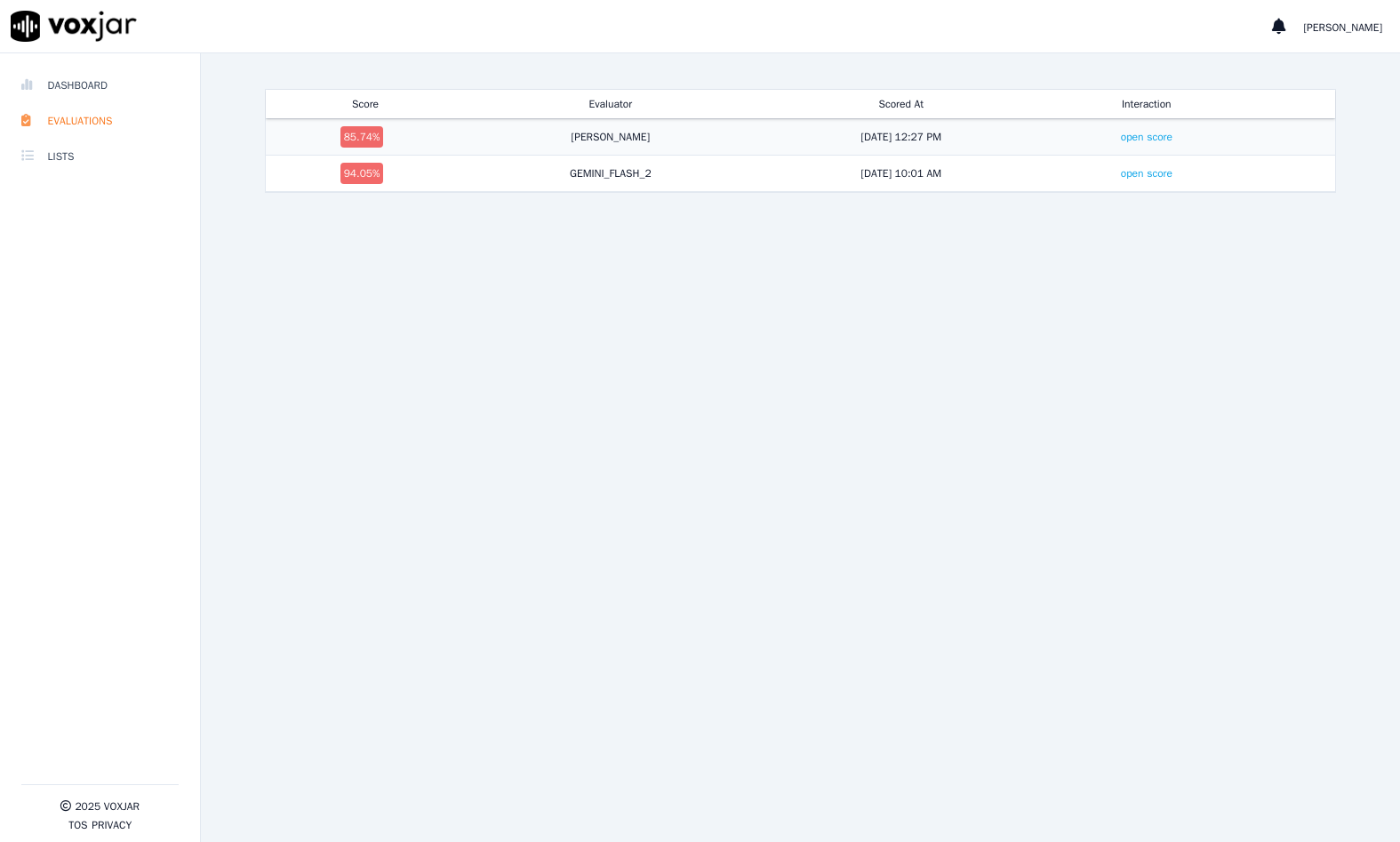 click on "[PERSON_NAME]" at bounding box center [611, 137] 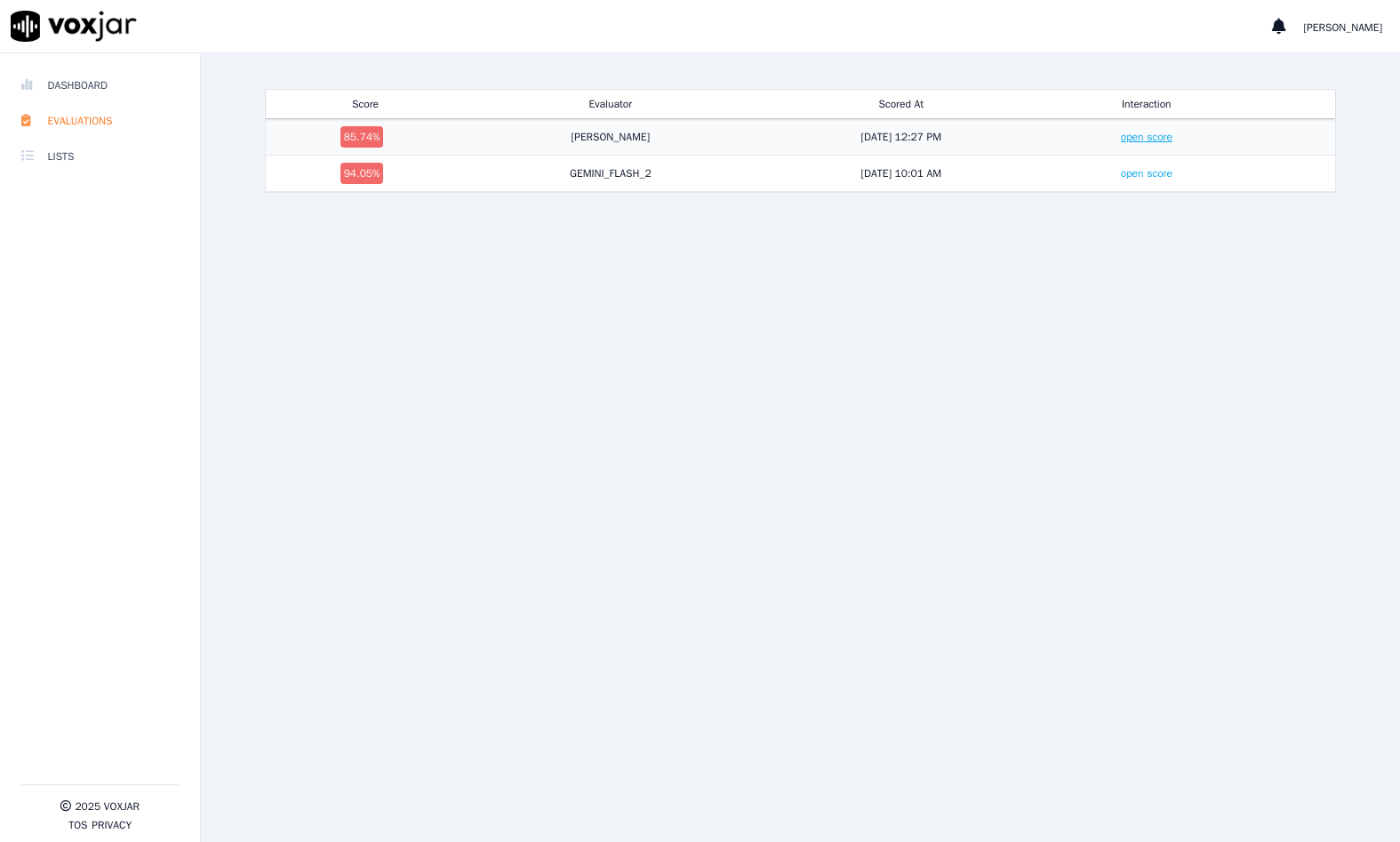 click on "open score" at bounding box center [1147, 137] 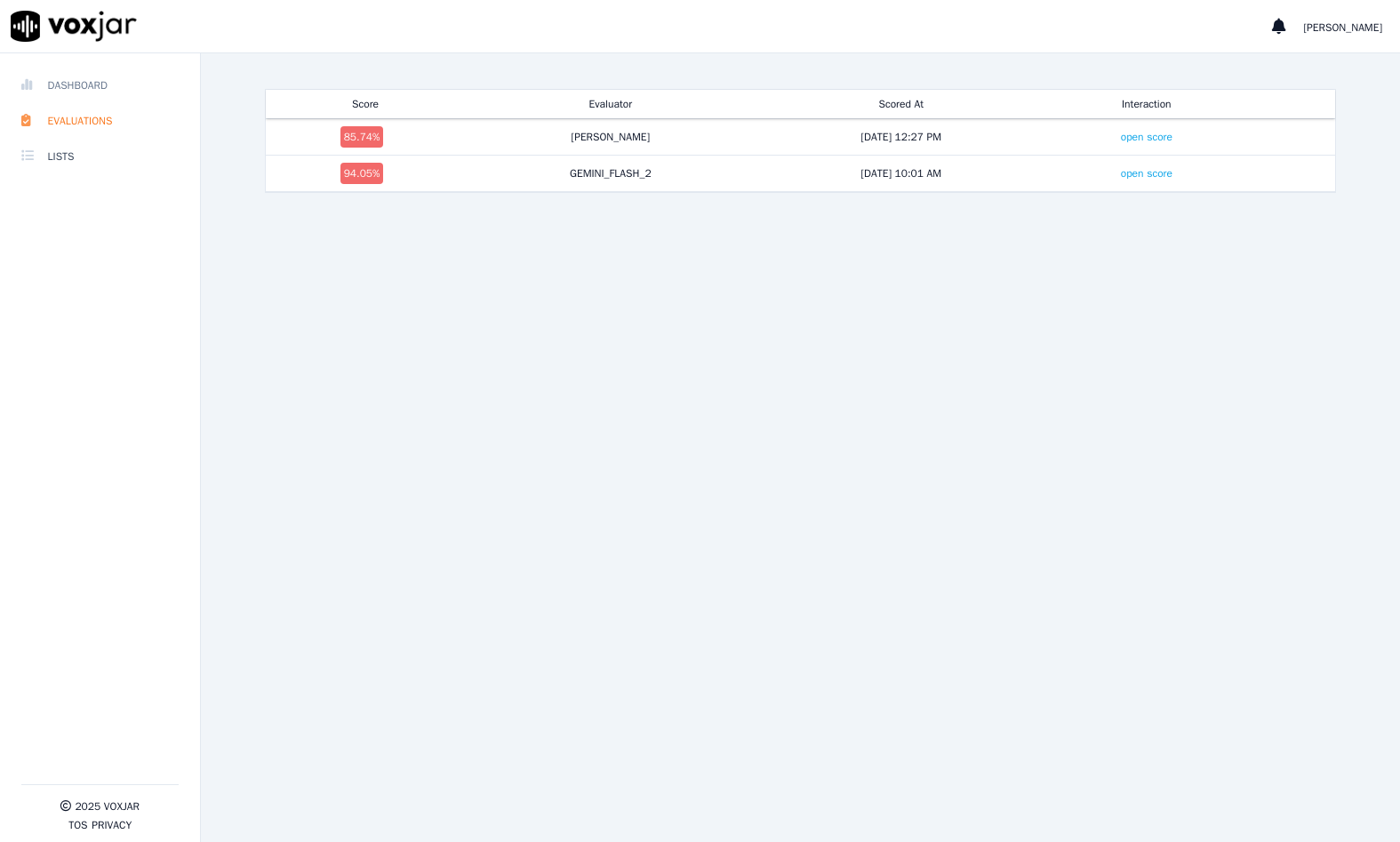 click on "Dashboard" at bounding box center (100, 85) 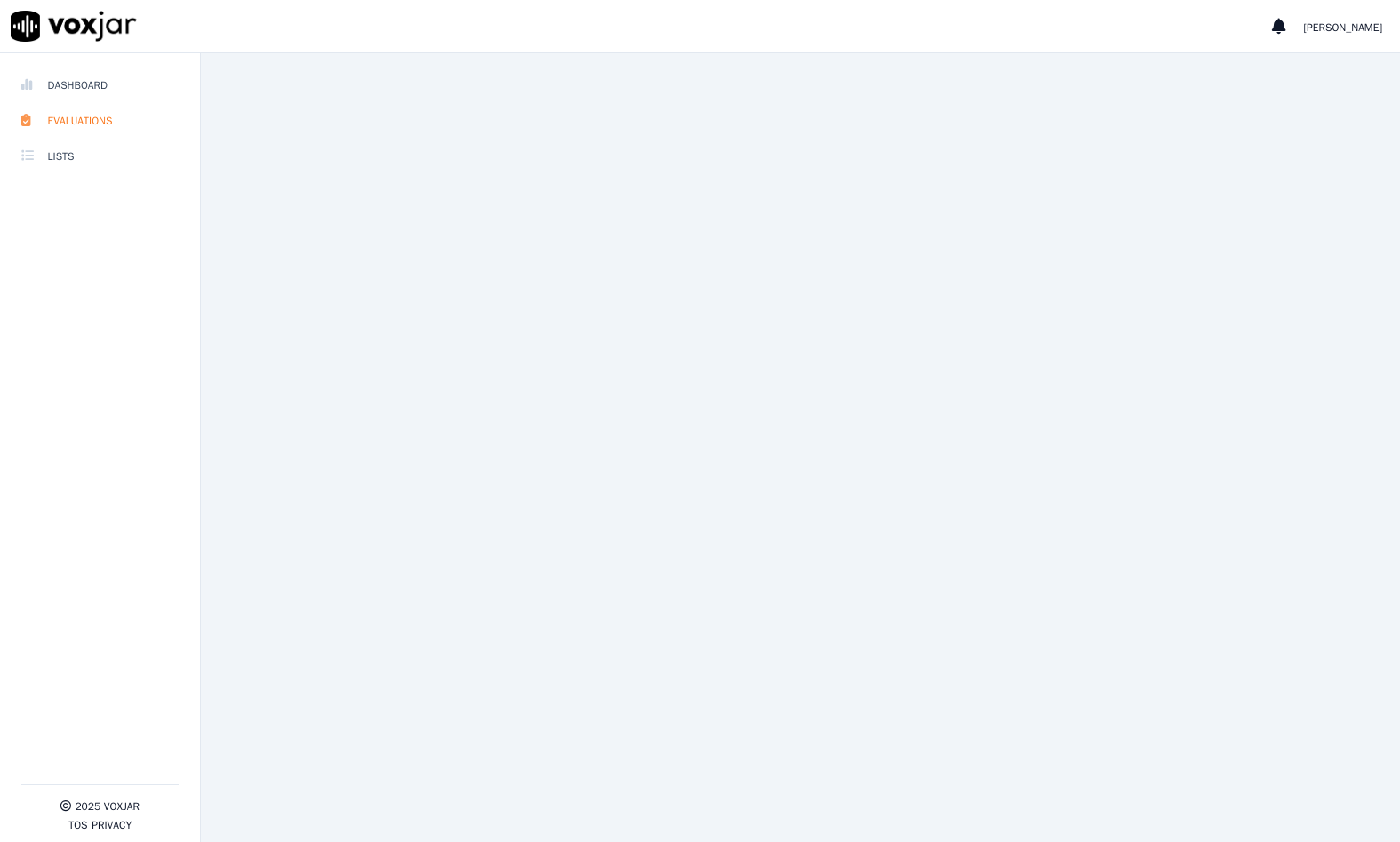 scroll, scrollTop: 0, scrollLeft: 0, axis: both 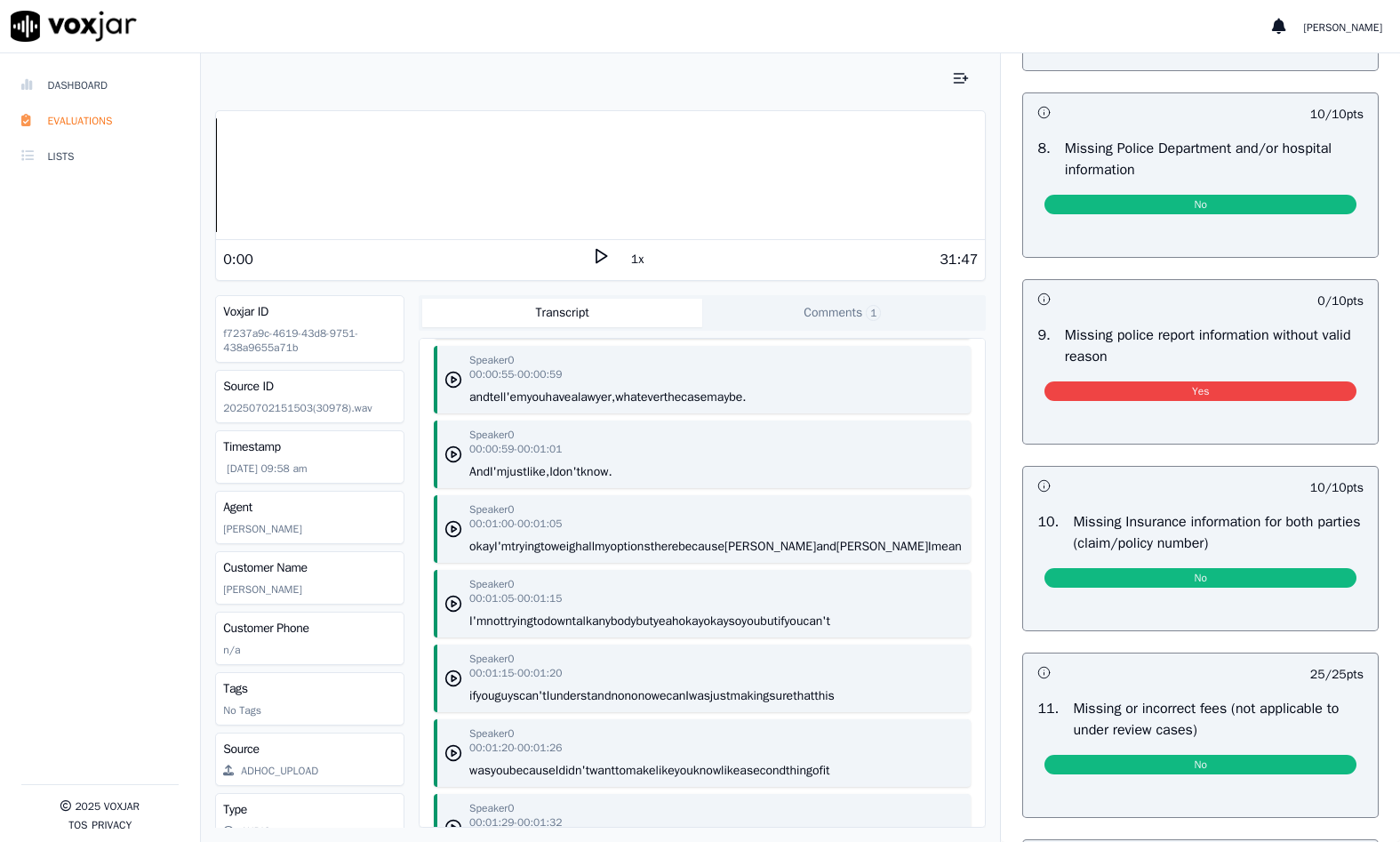 click on "0 / 10  pts     9 .   Missing police report information without valid reason   Yes" at bounding box center [1200, 362] 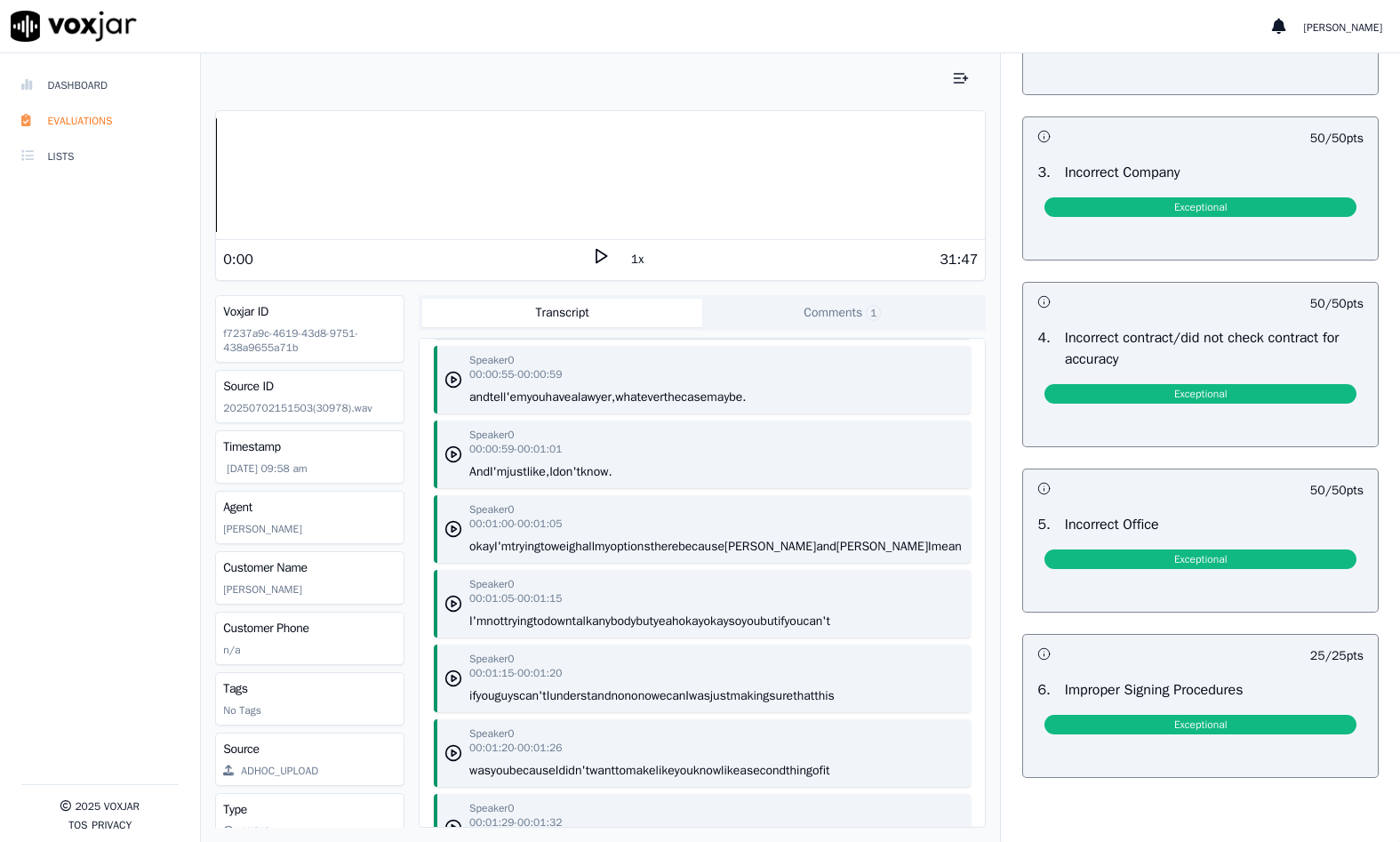 scroll, scrollTop: 4545, scrollLeft: 0, axis: vertical 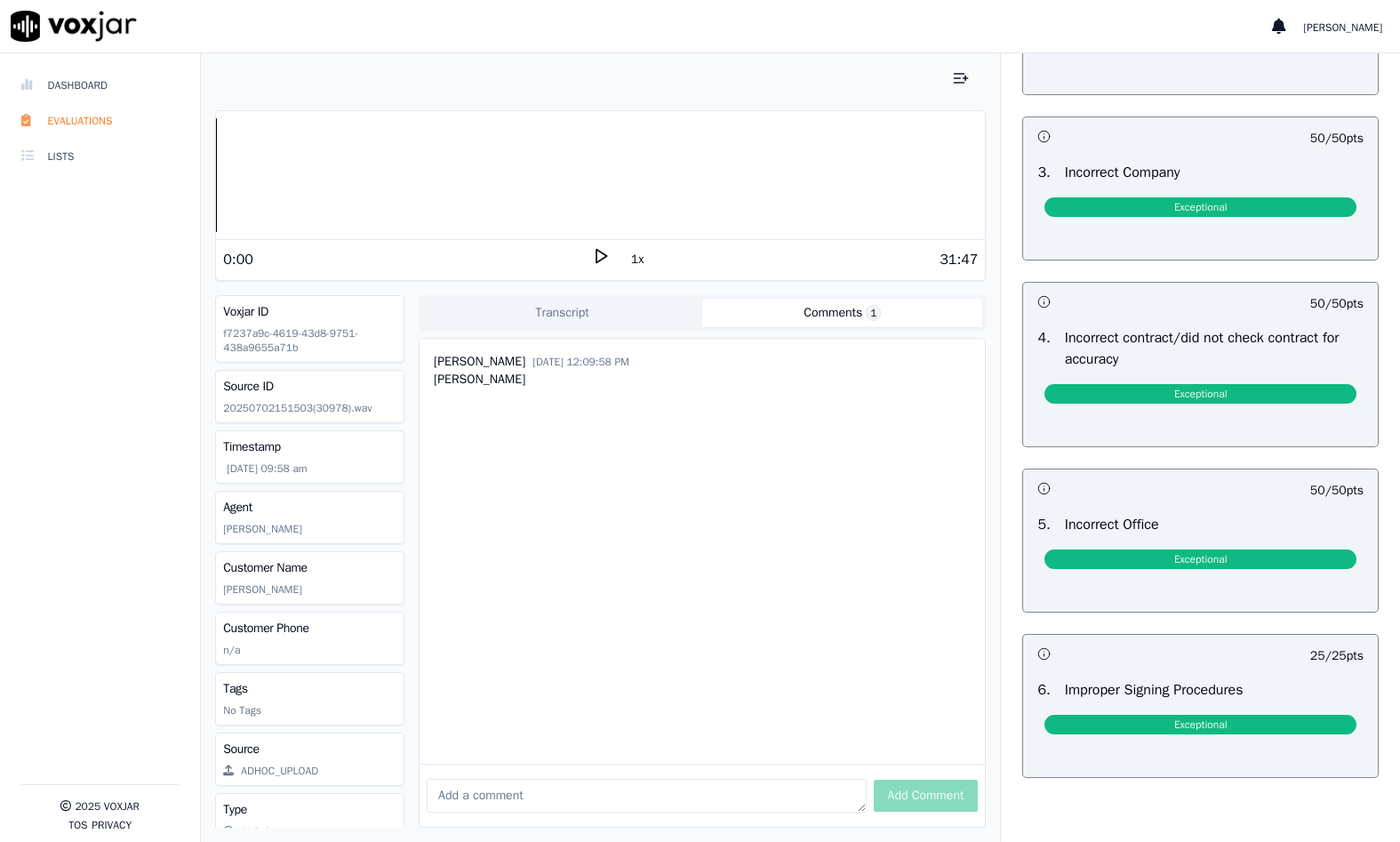 click on "Comments  1" 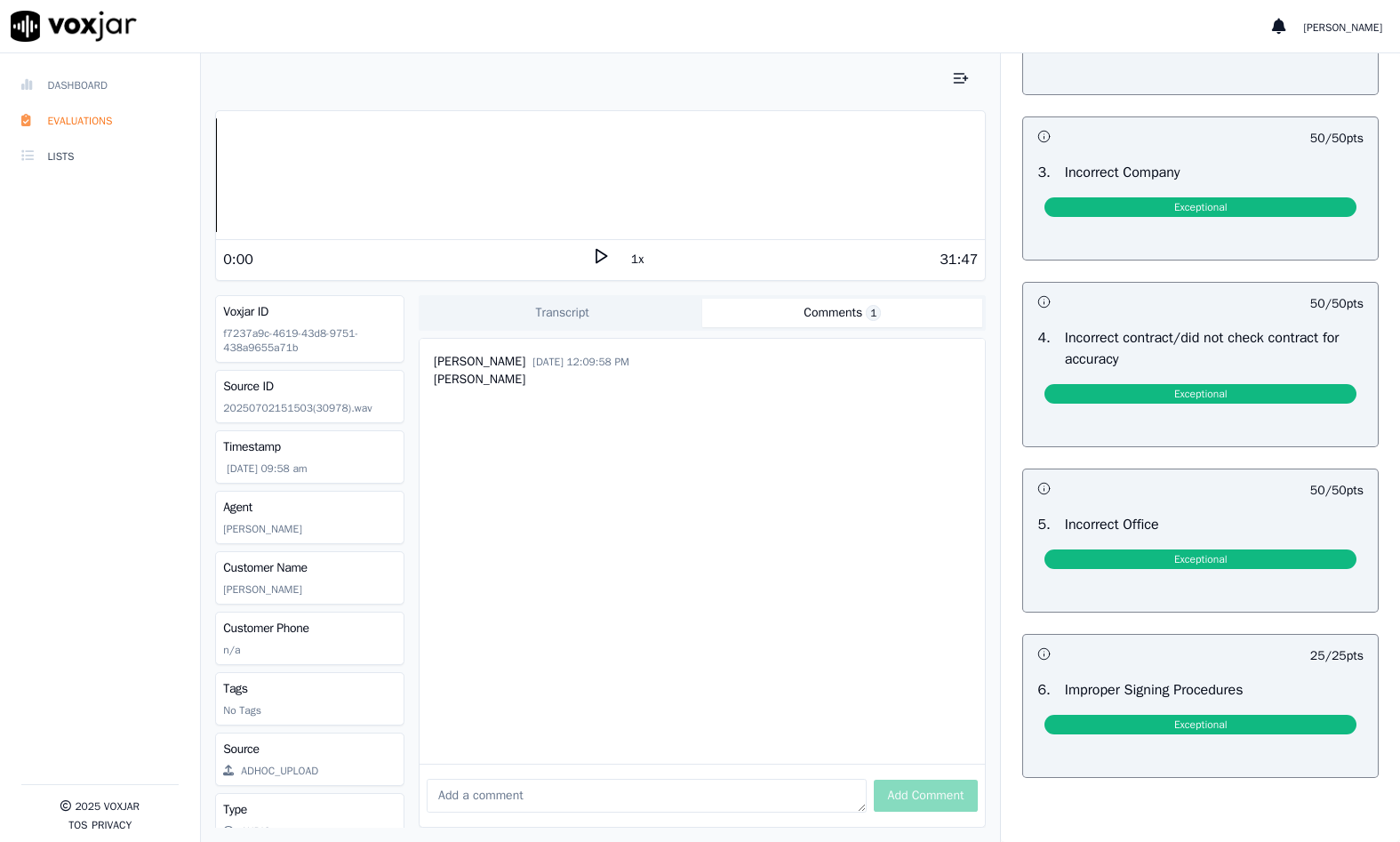 click on "Dashboard" at bounding box center (100, 85) 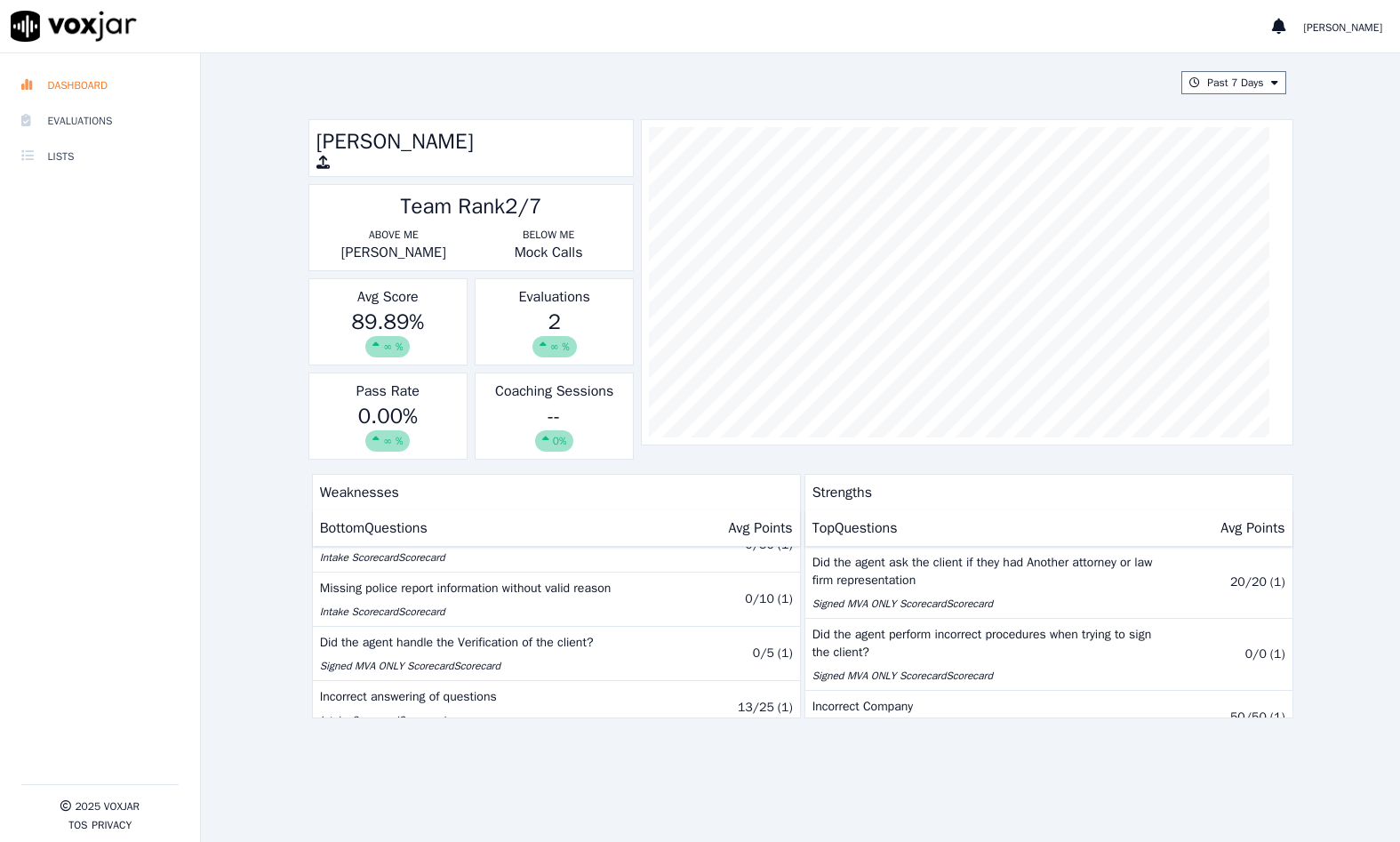 scroll, scrollTop: 0, scrollLeft: 0, axis: both 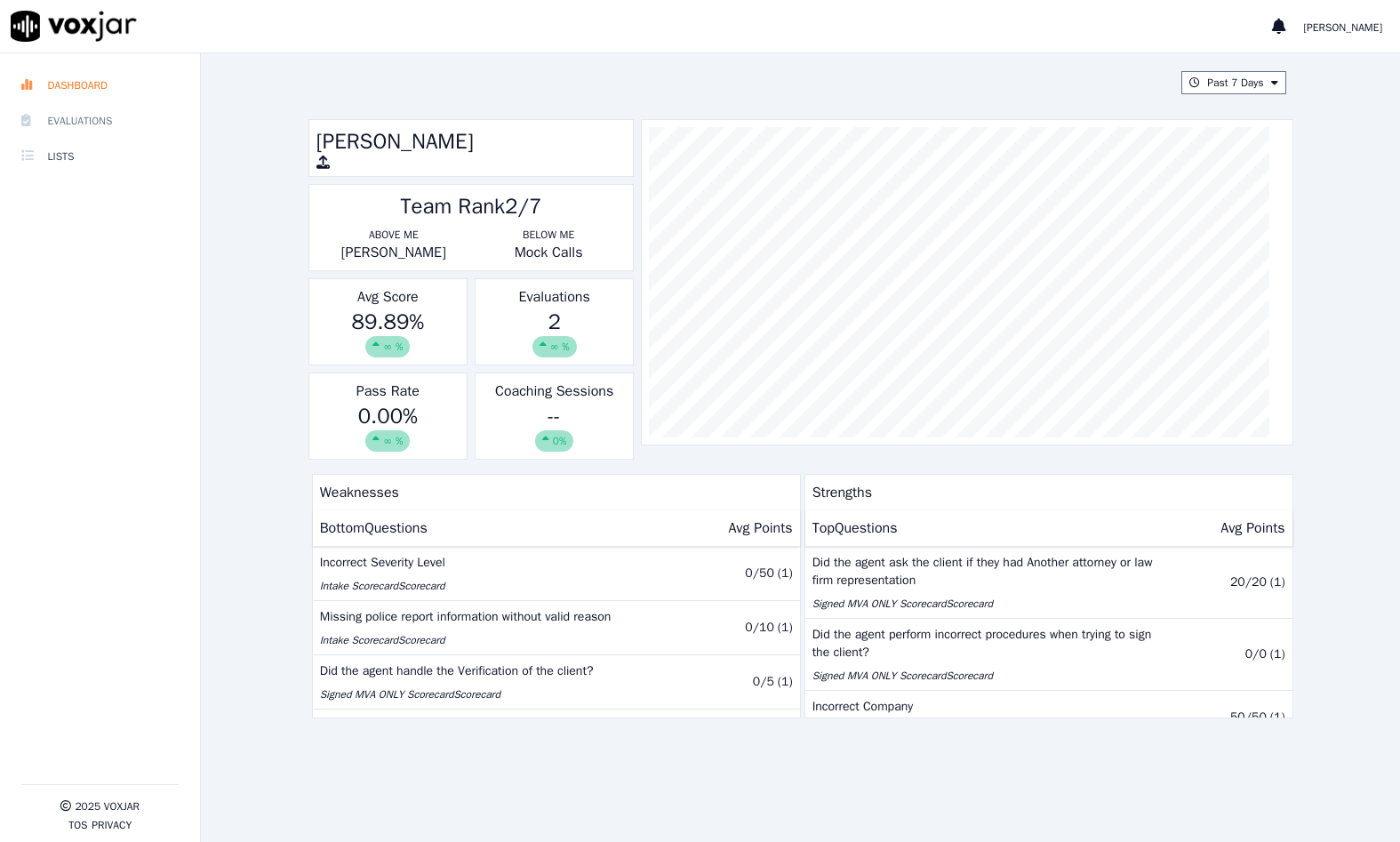 click on "Evaluations" at bounding box center [100, 121] 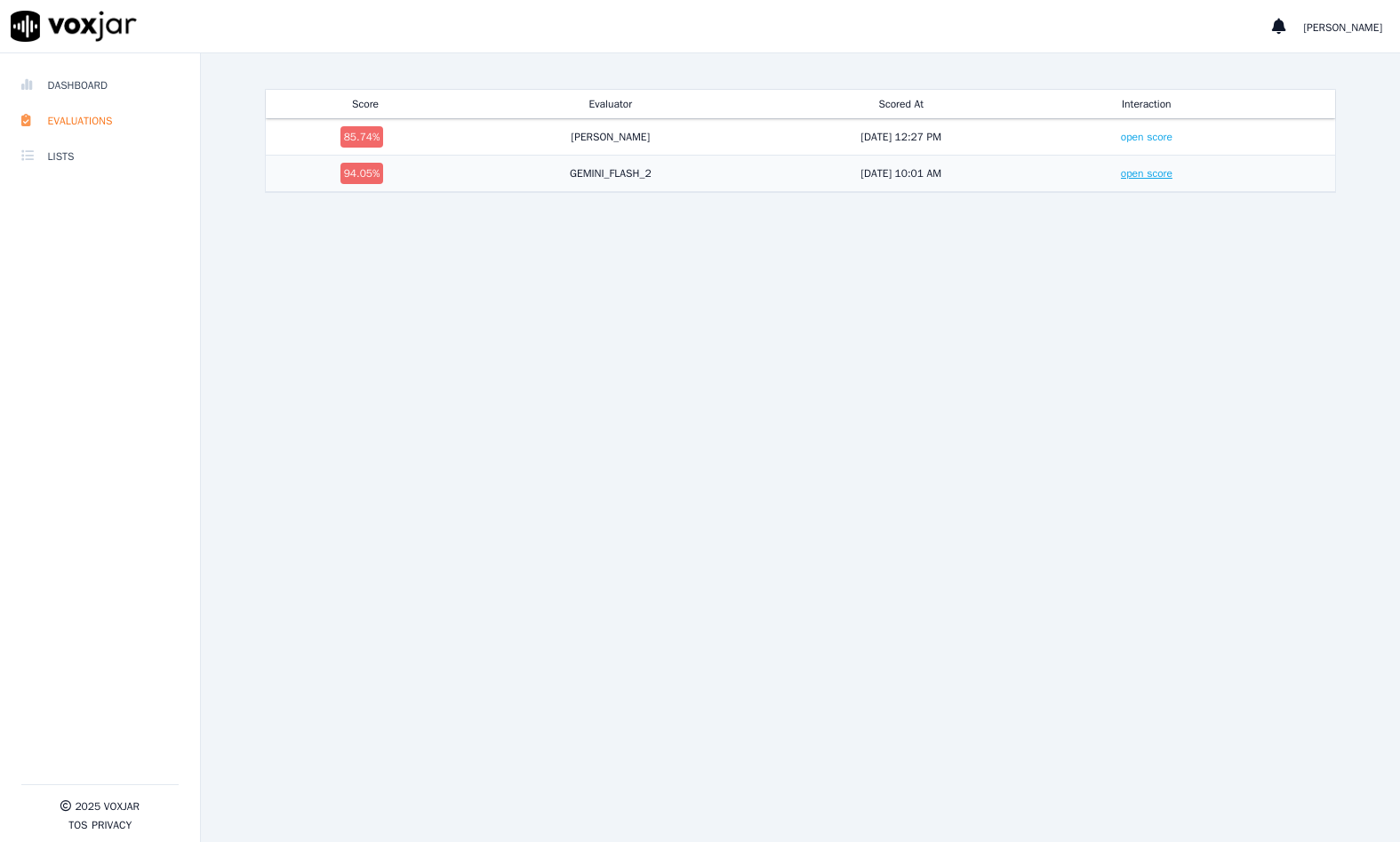 click on "open score" at bounding box center (1147, 173) 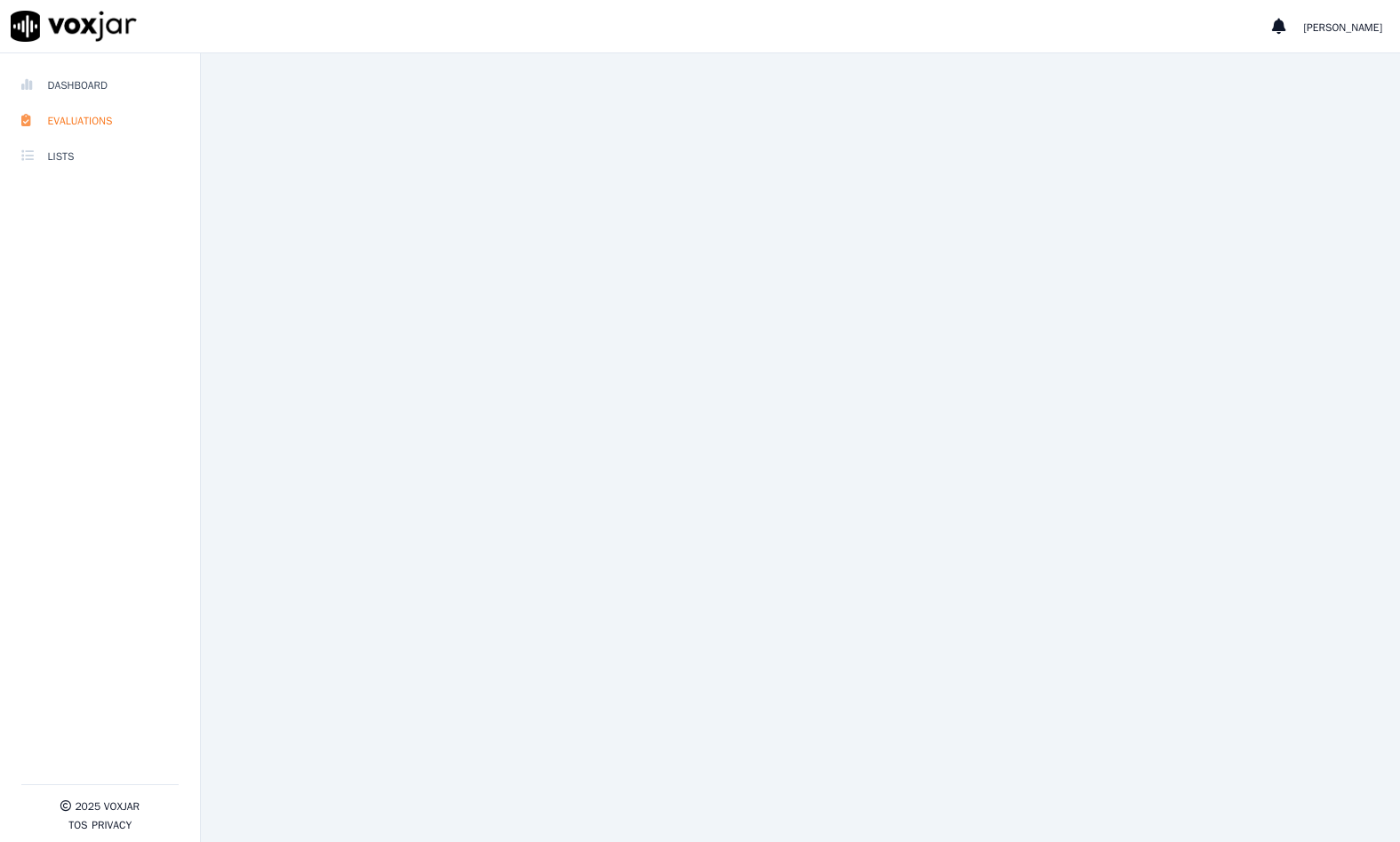 scroll, scrollTop: 0, scrollLeft: 0, axis: both 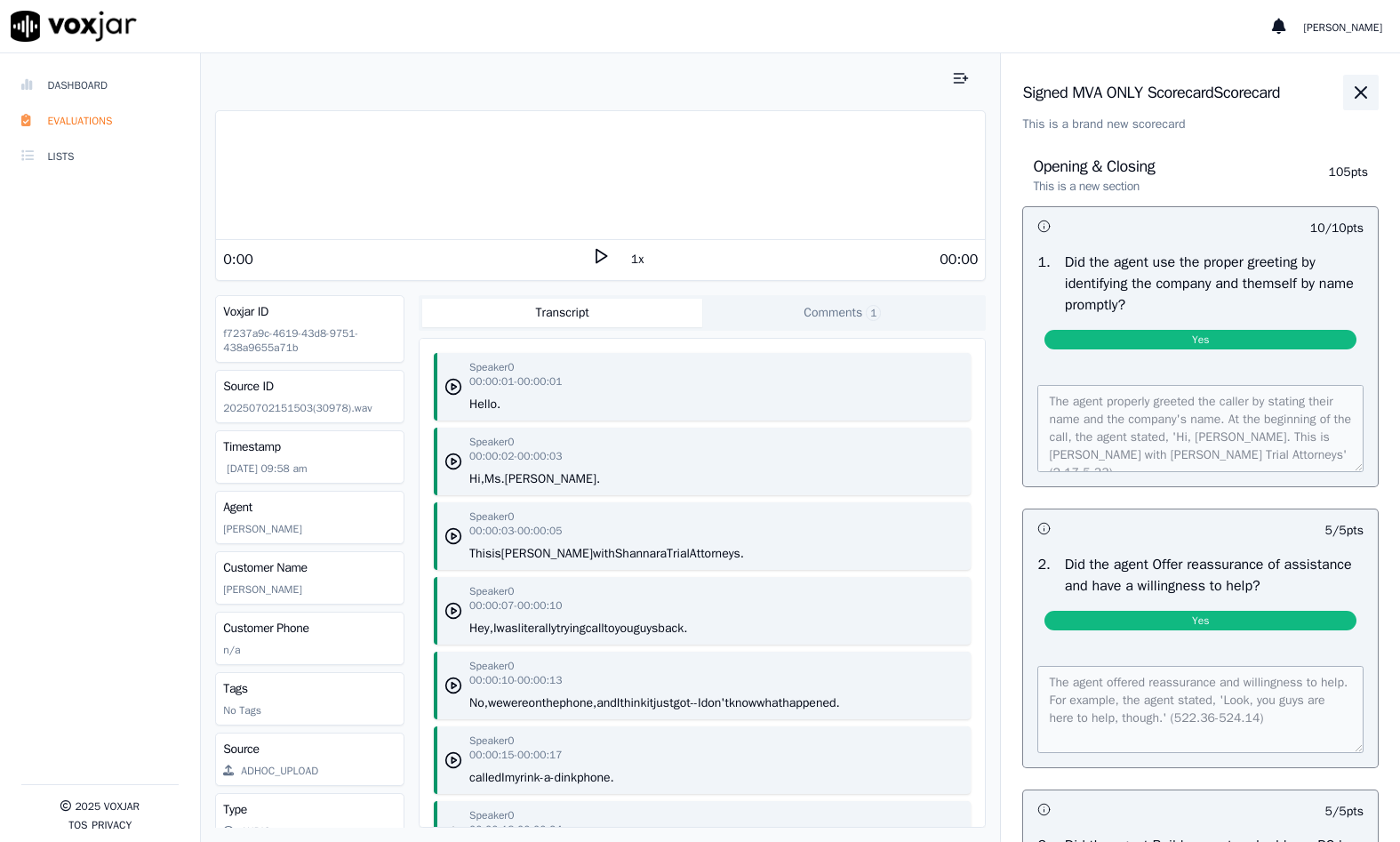click 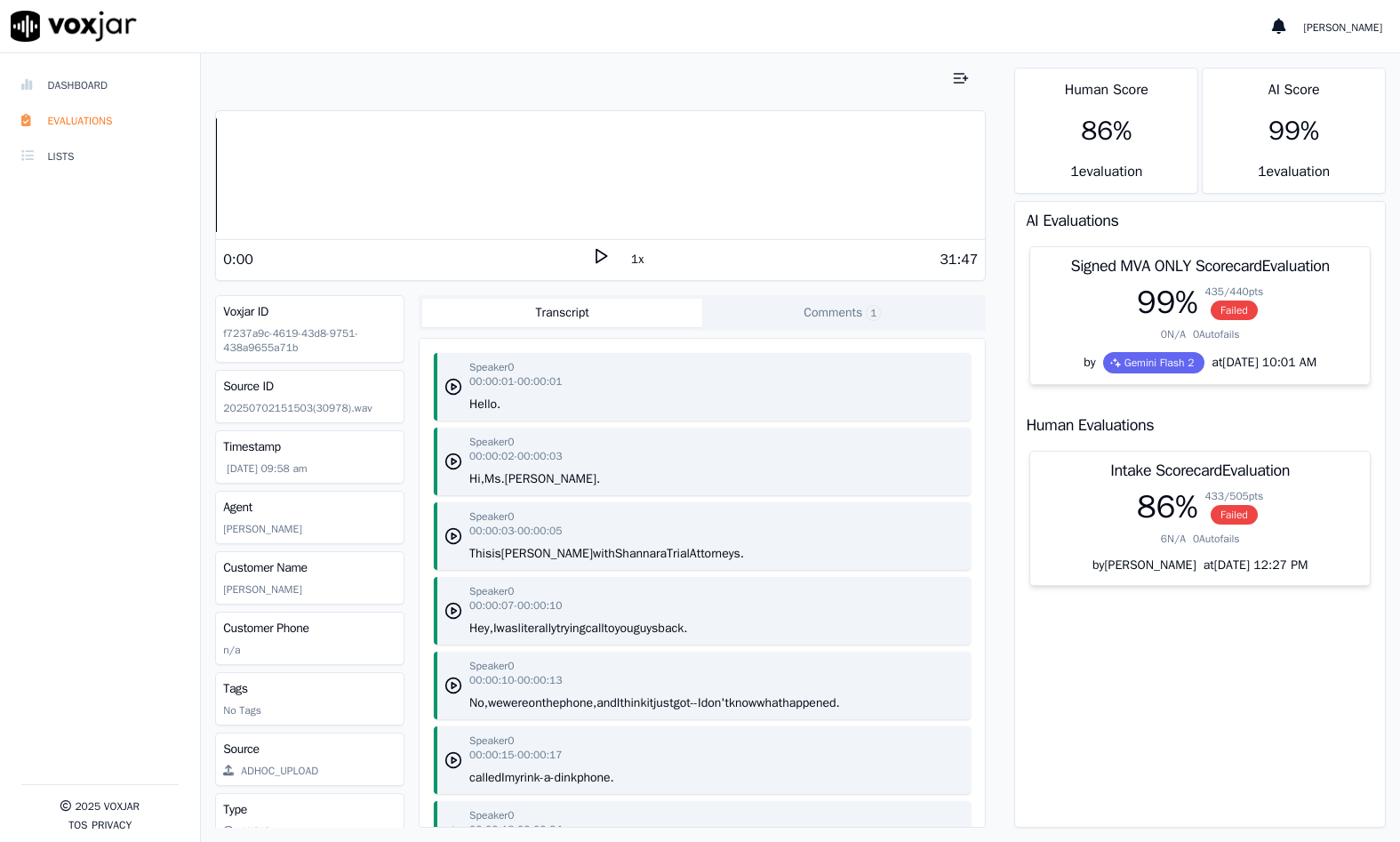 click on "Your browser does not support the audio element.   0:00     1x   31:47" at bounding box center (600, 196) 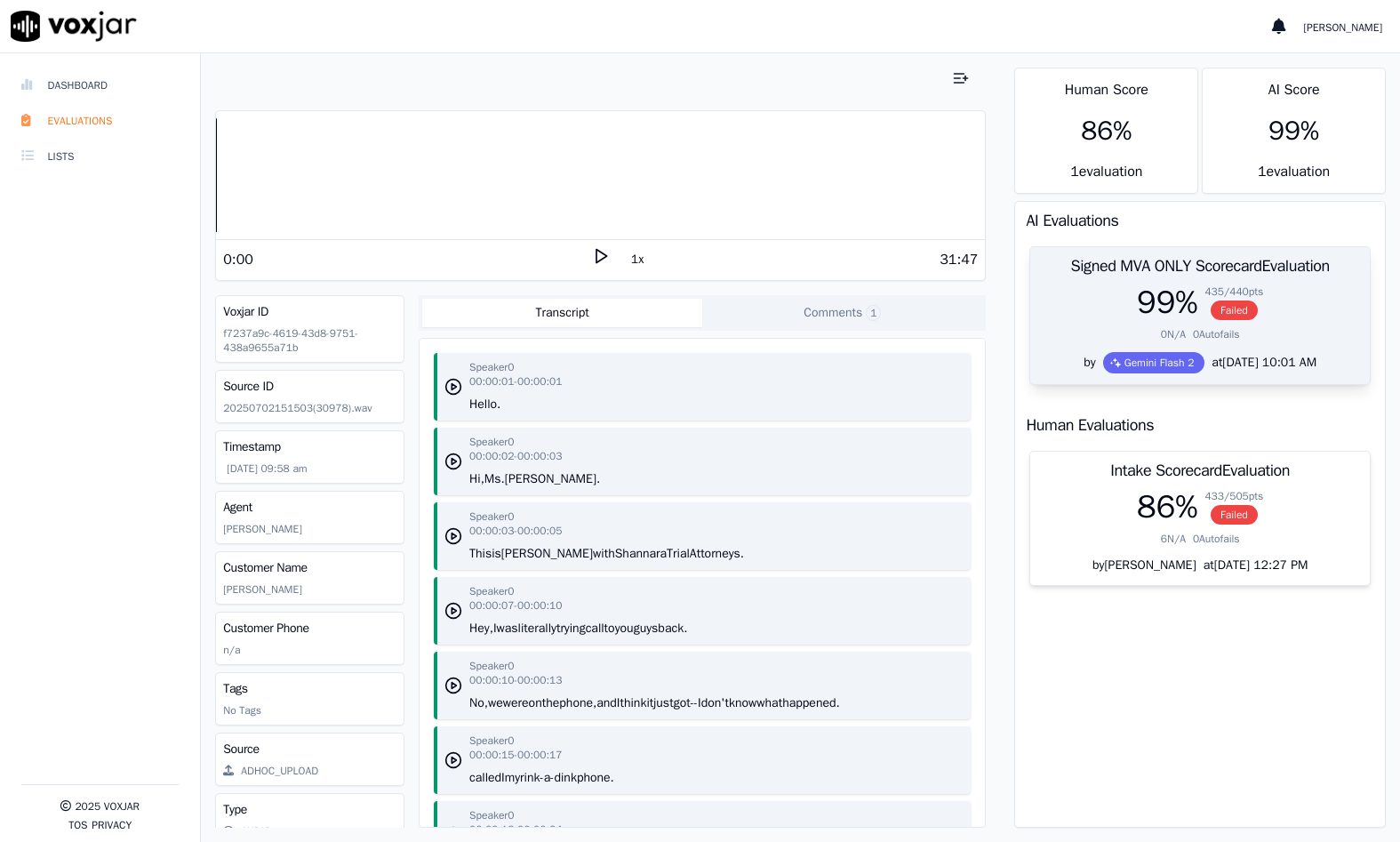 click on "99 %   435 / 440  pts   Failed   0  N/A   0  Autofails" at bounding box center [1200, 318] 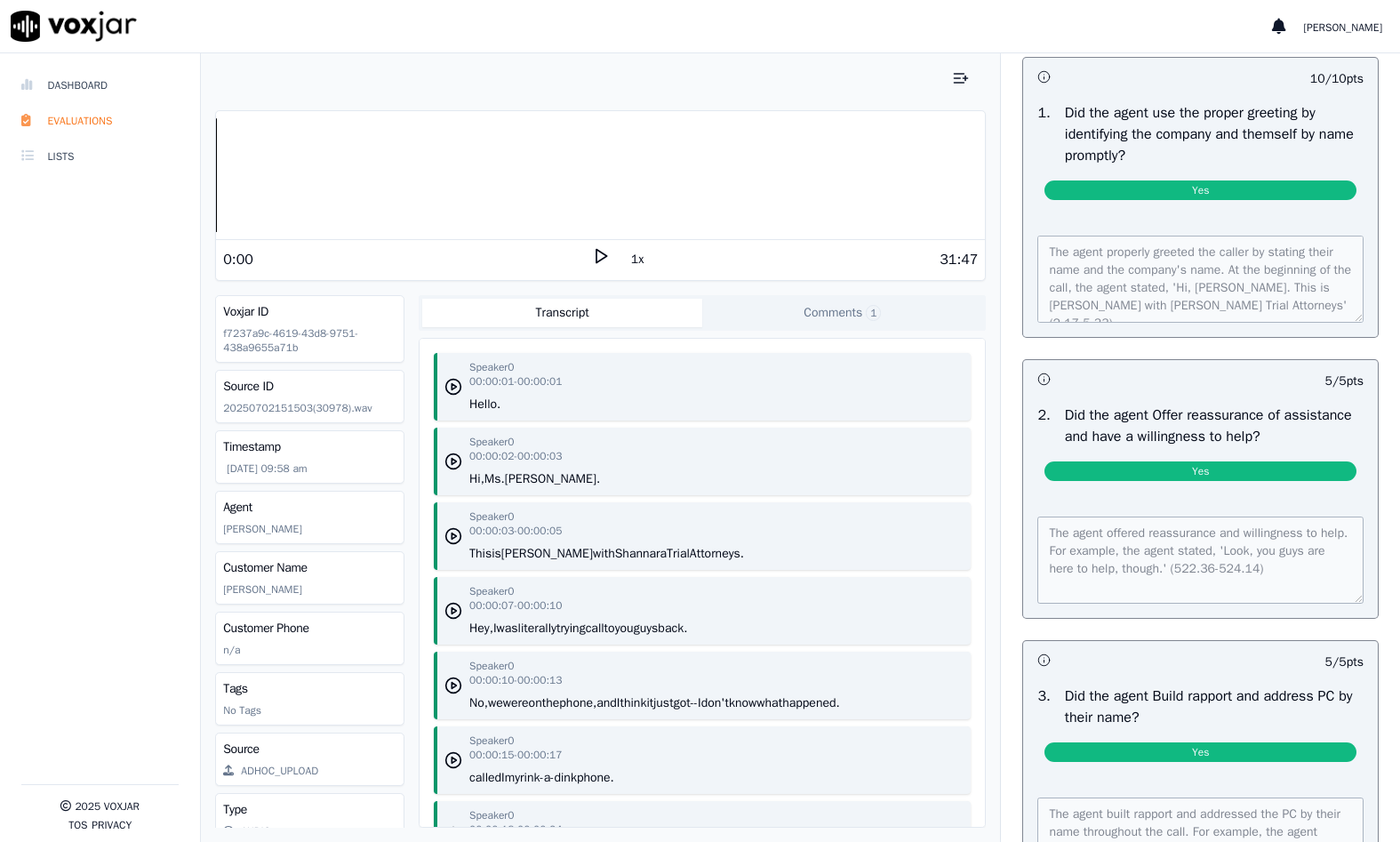 scroll, scrollTop: 178, scrollLeft: 0, axis: vertical 